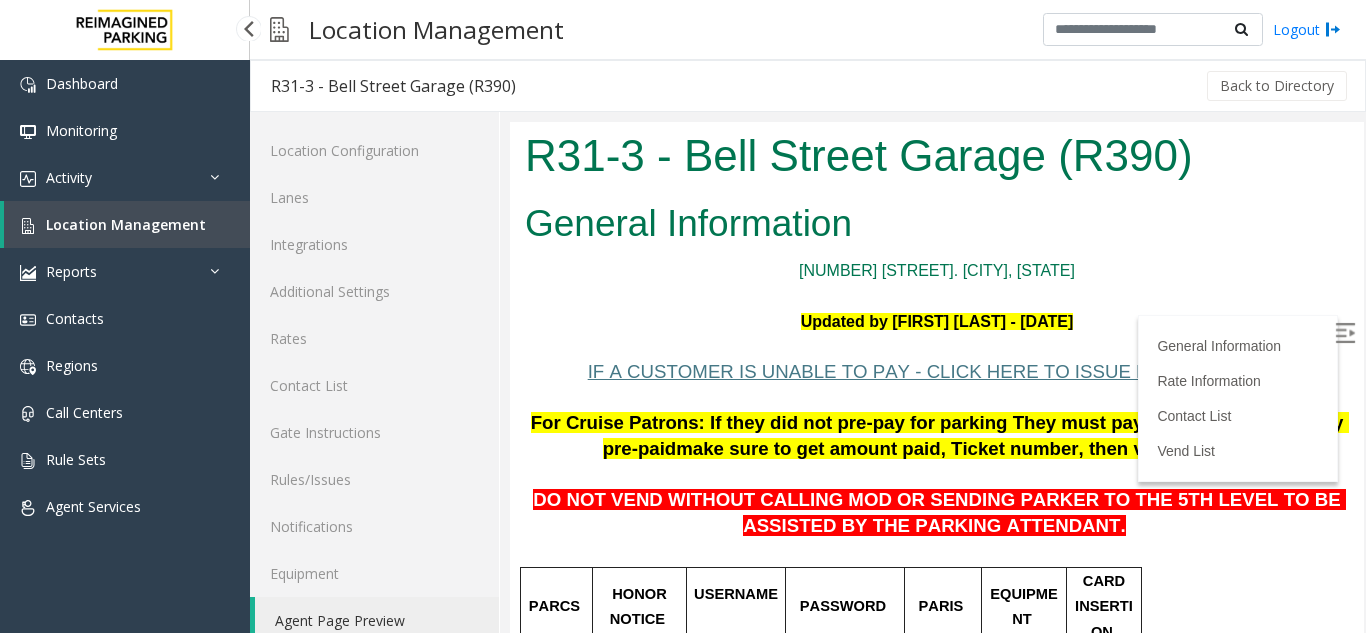 scroll, scrollTop: 0, scrollLeft: 0, axis: both 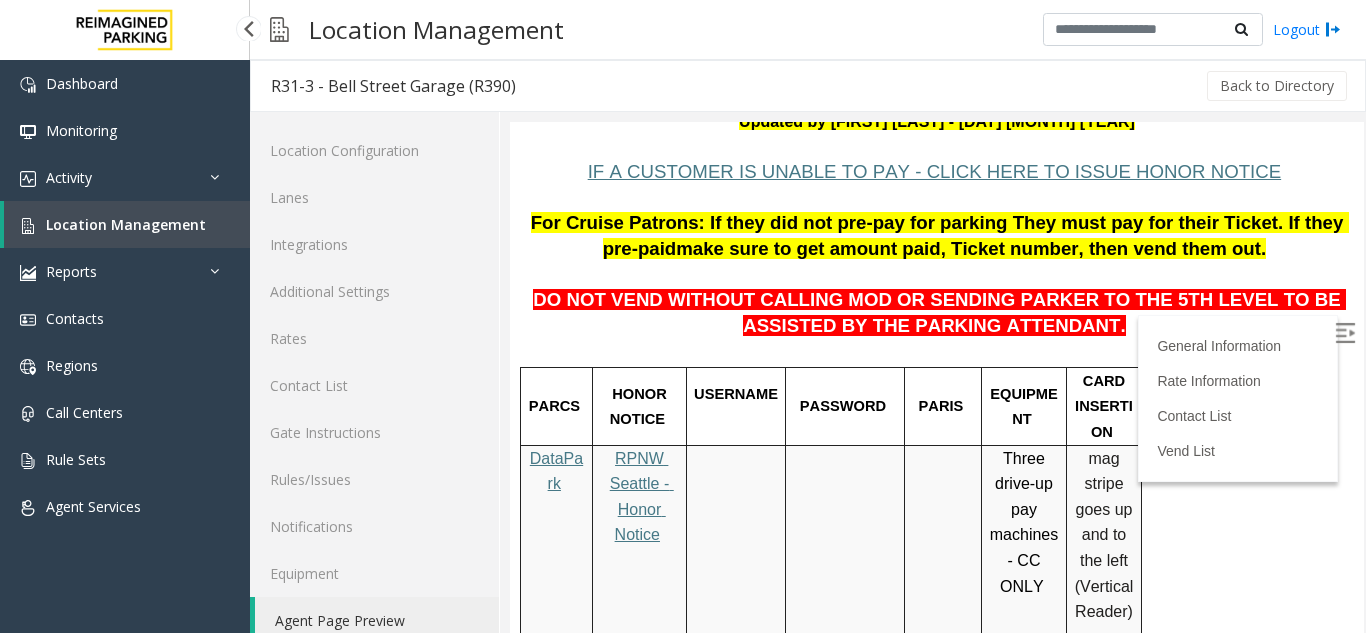 click on "Location Management" at bounding box center (126, 224) 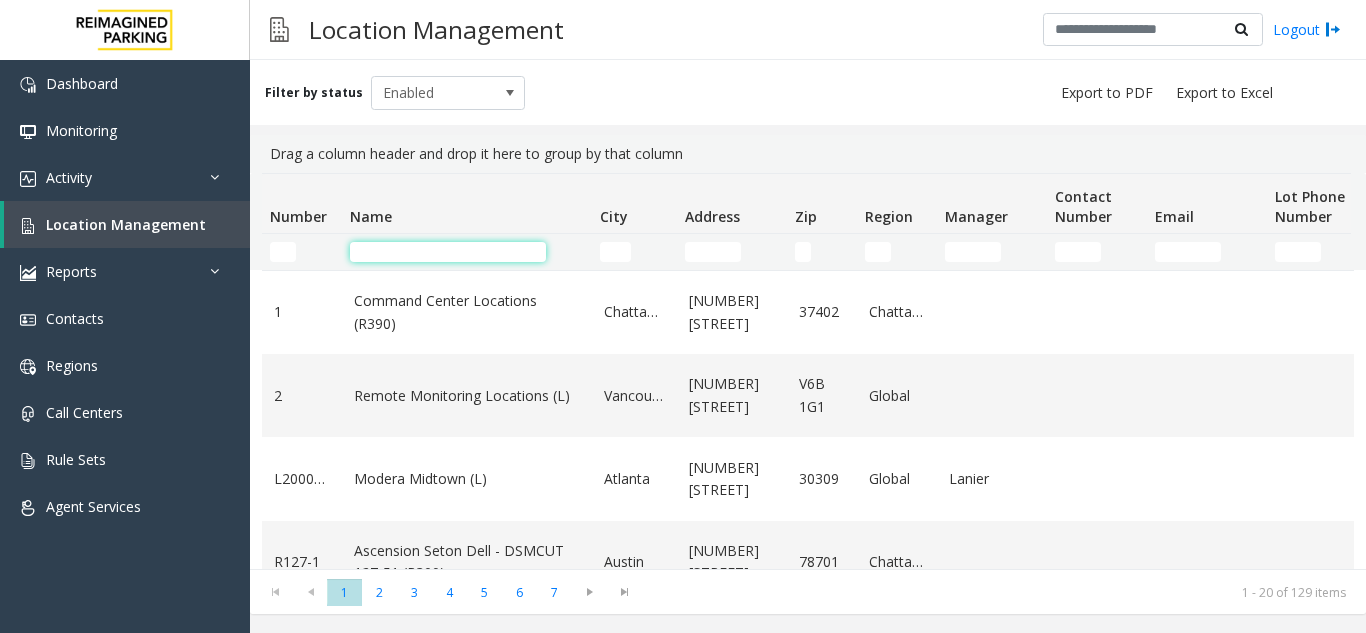 click 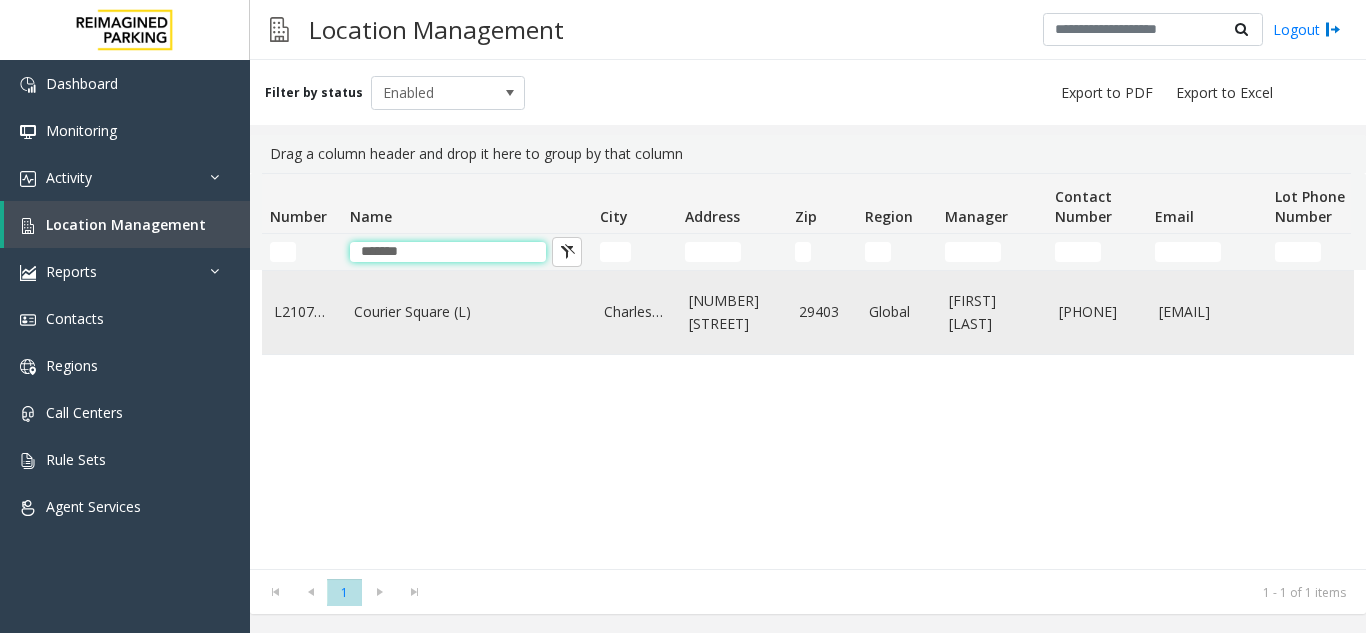type on "*******" 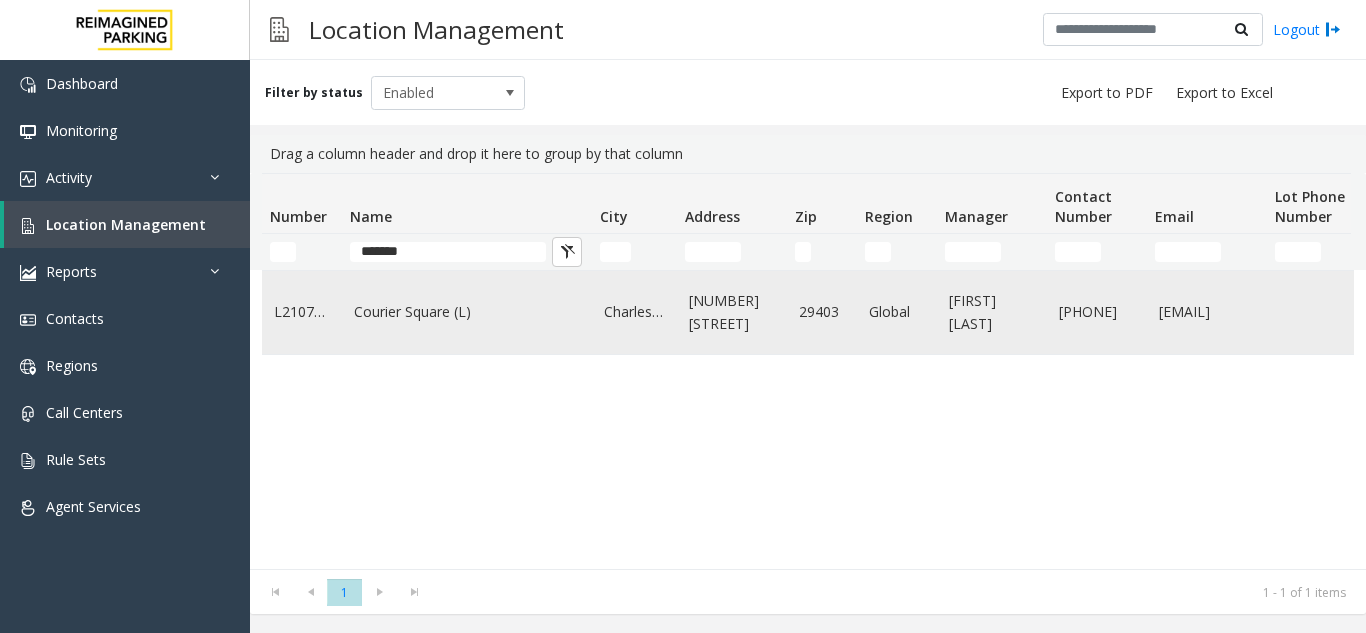 click on "Courier Square (L)" 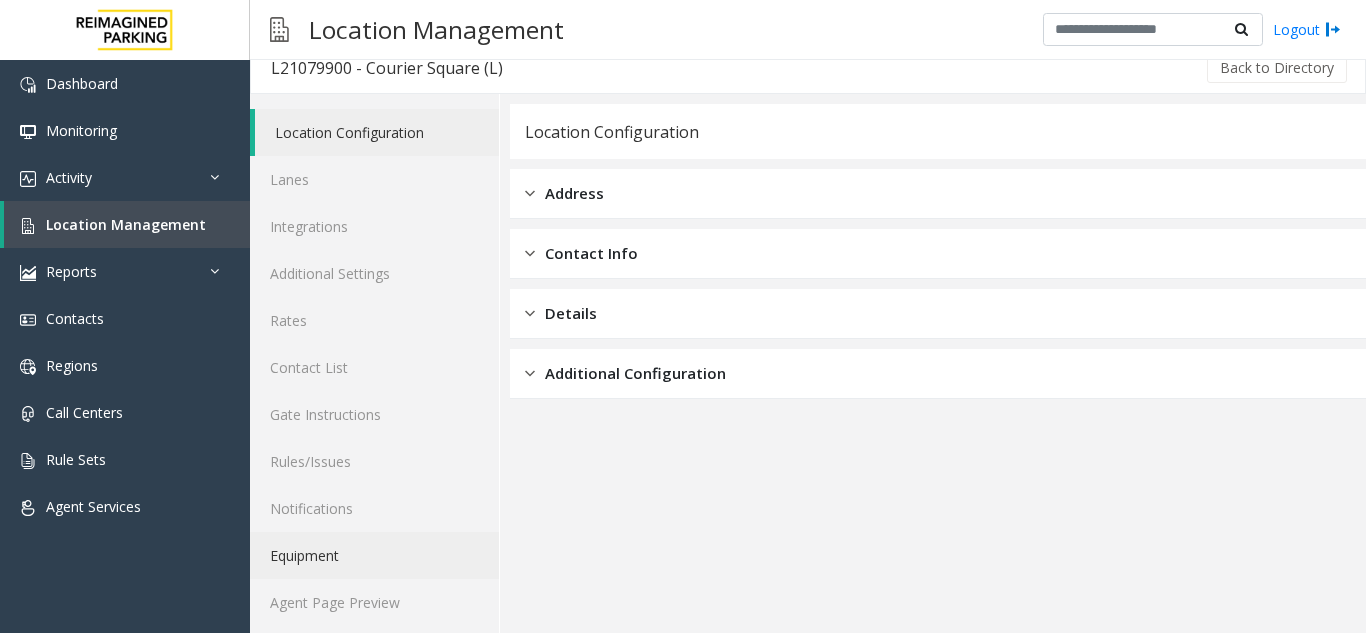 scroll, scrollTop: 26, scrollLeft: 0, axis: vertical 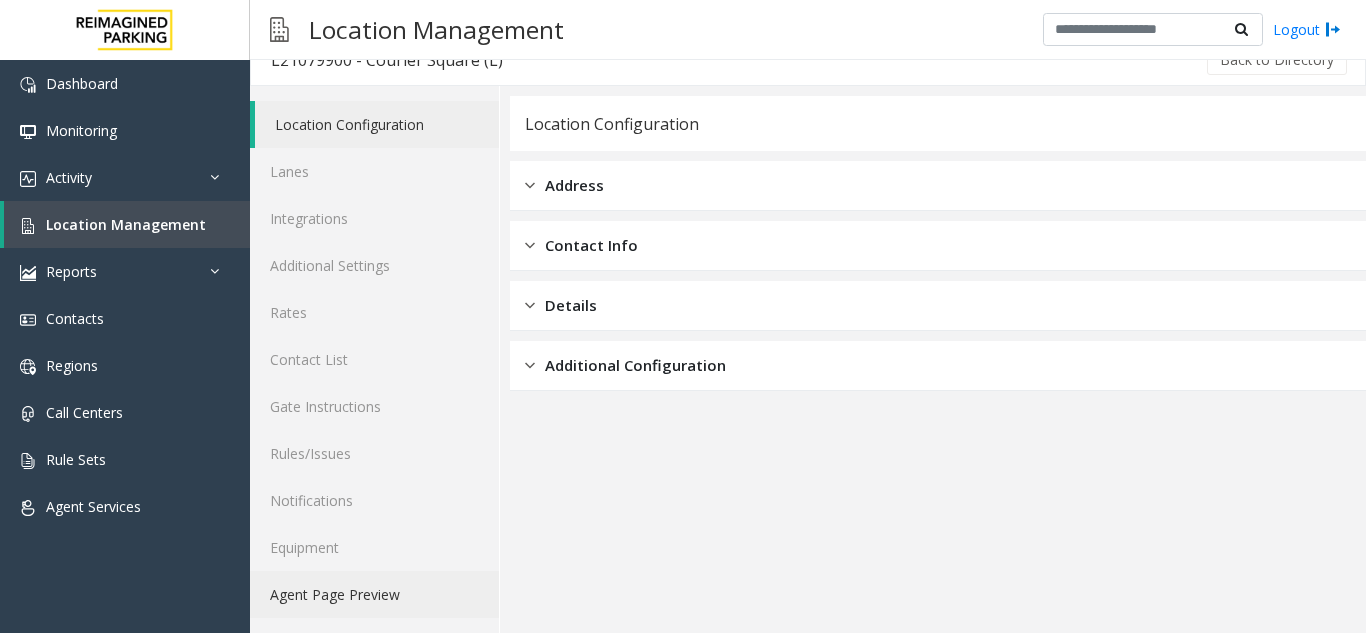 click on "Agent Page Preview" 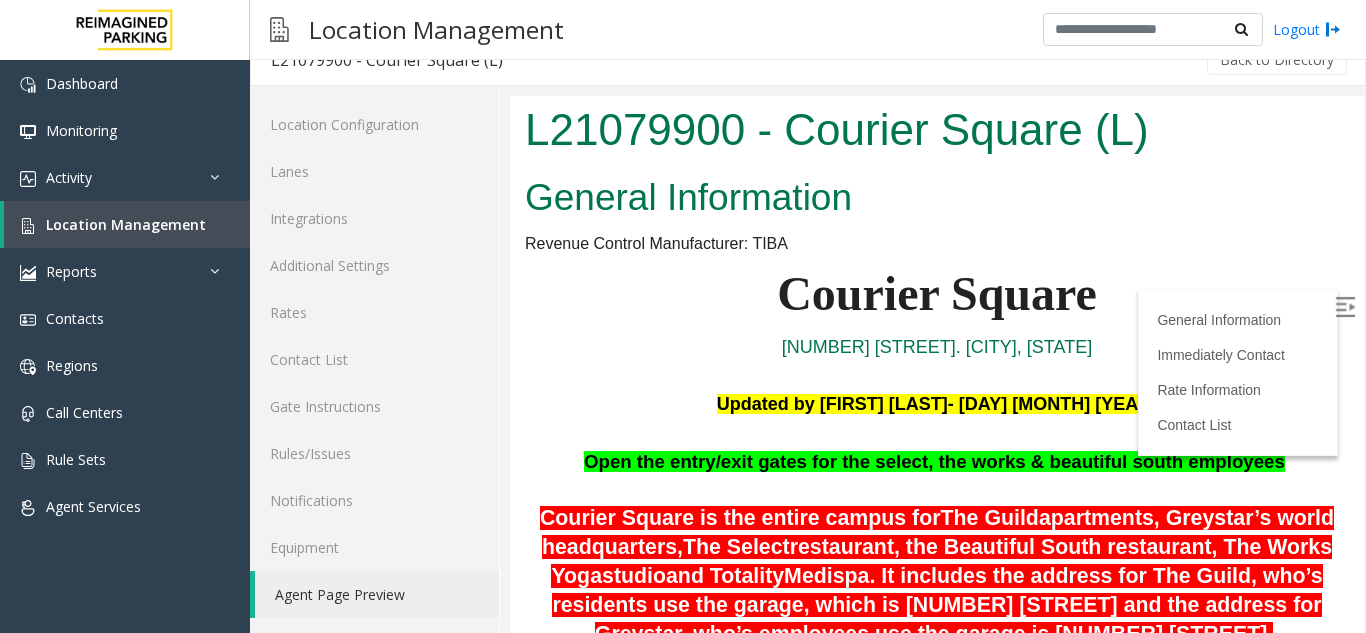 scroll, scrollTop: 0, scrollLeft: 0, axis: both 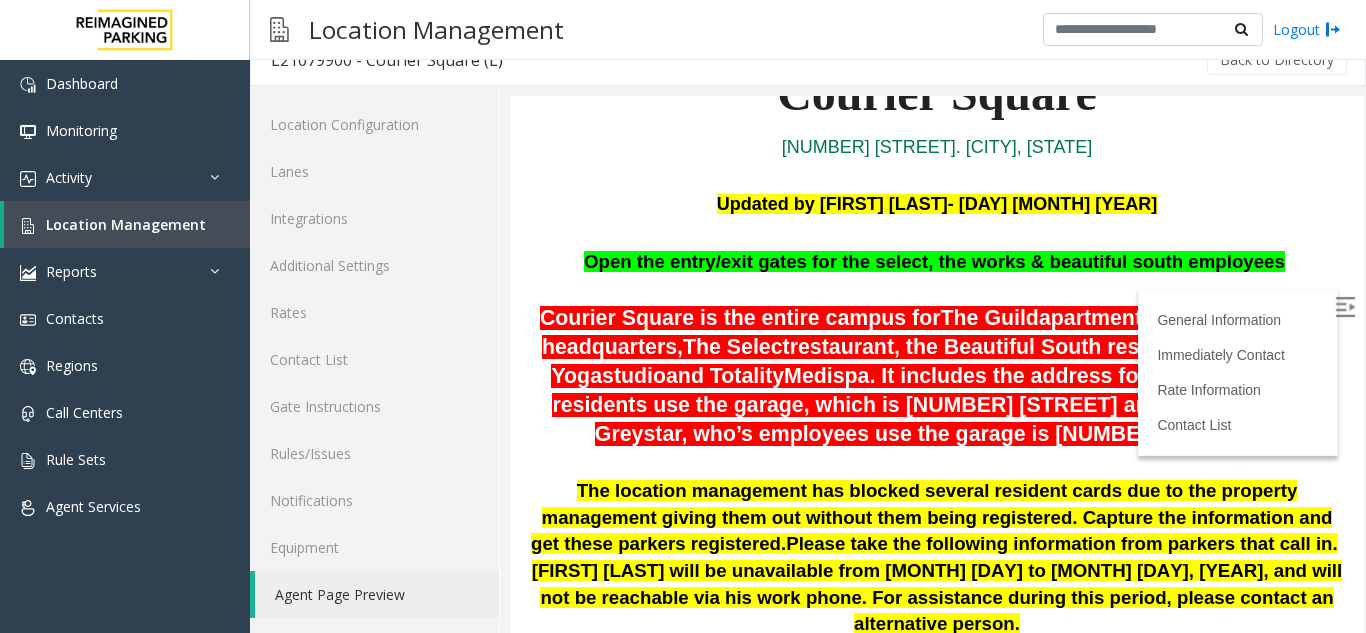 click at bounding box center [1345, 307] 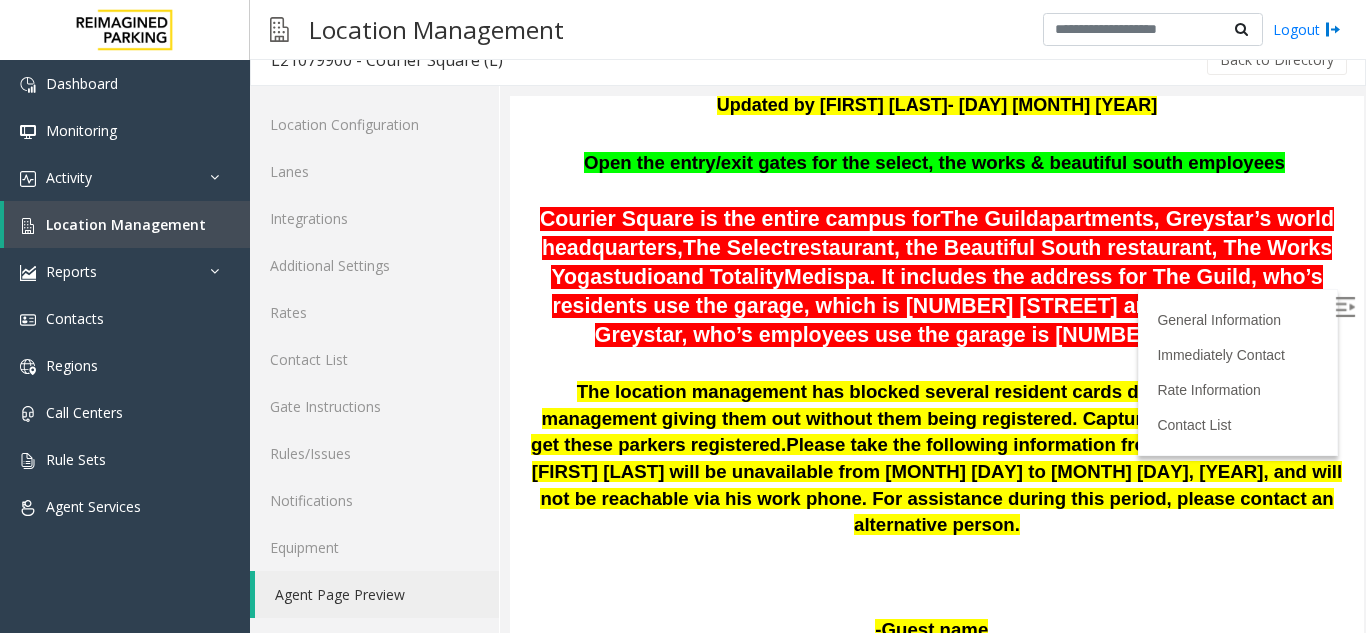scroll, scrollTop: 300, scrollLeft: 0, axis: vertical 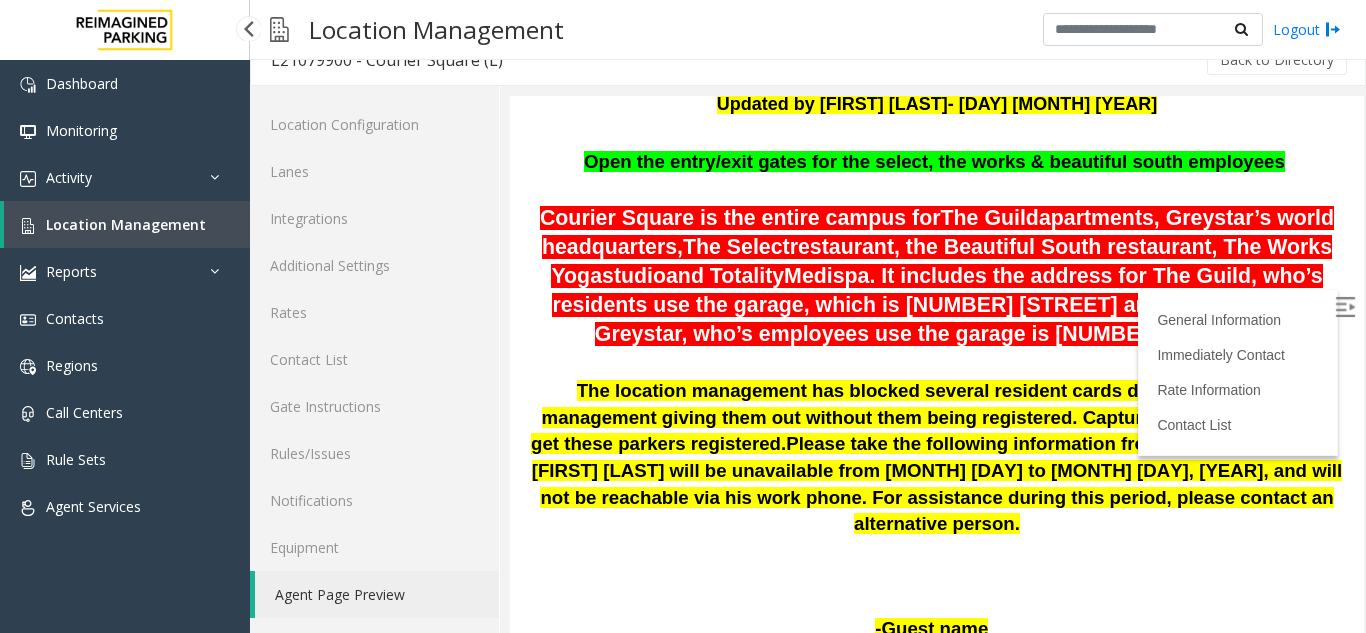 click on "Location Management" at bounding box center (126, 224) 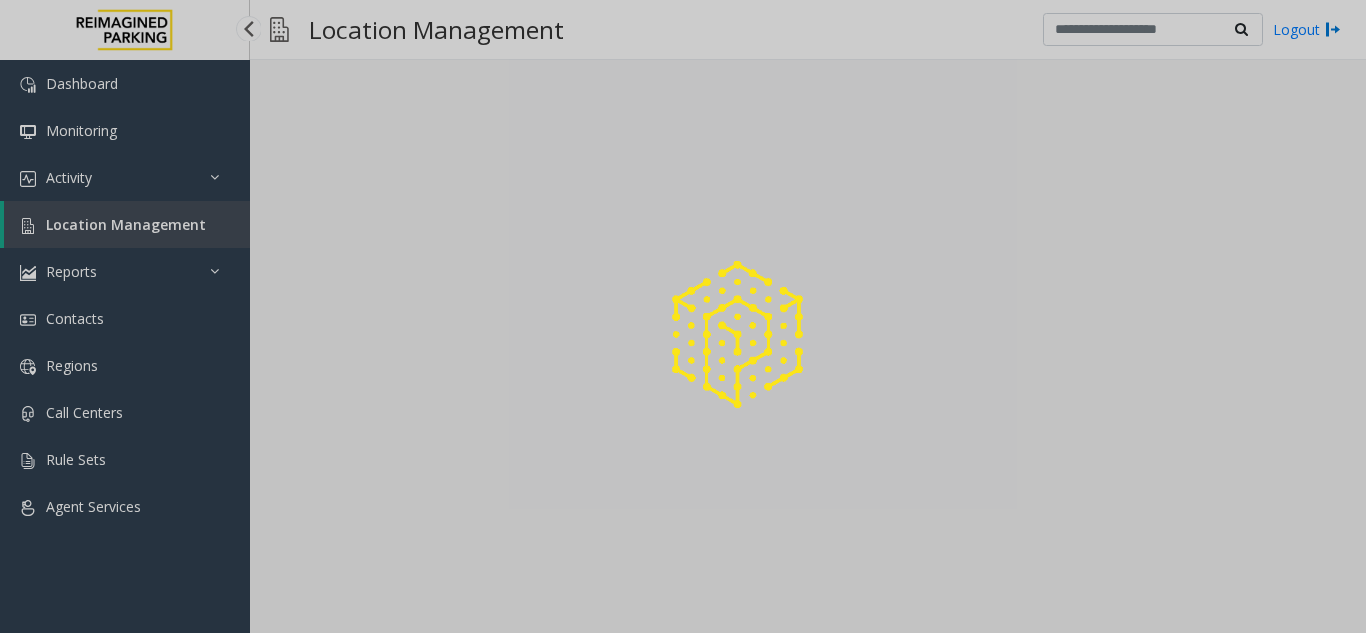 scroll, scrollTop: 0, scrollLeft: 0, axis: both 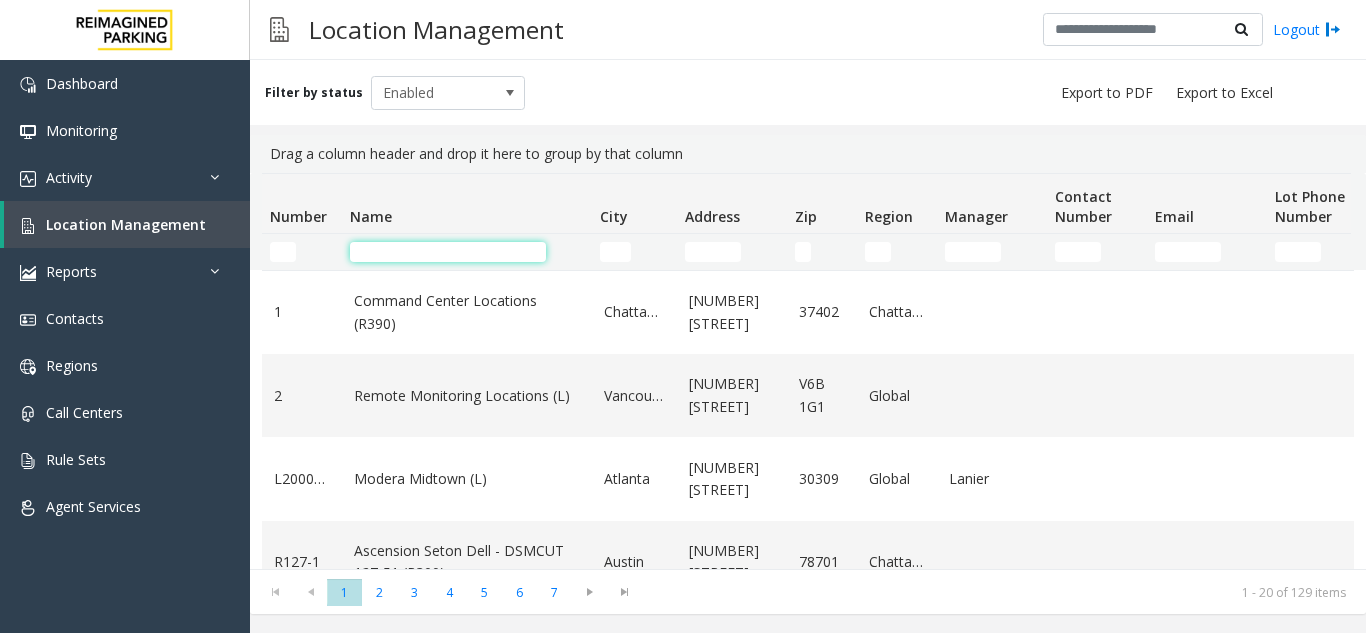 click 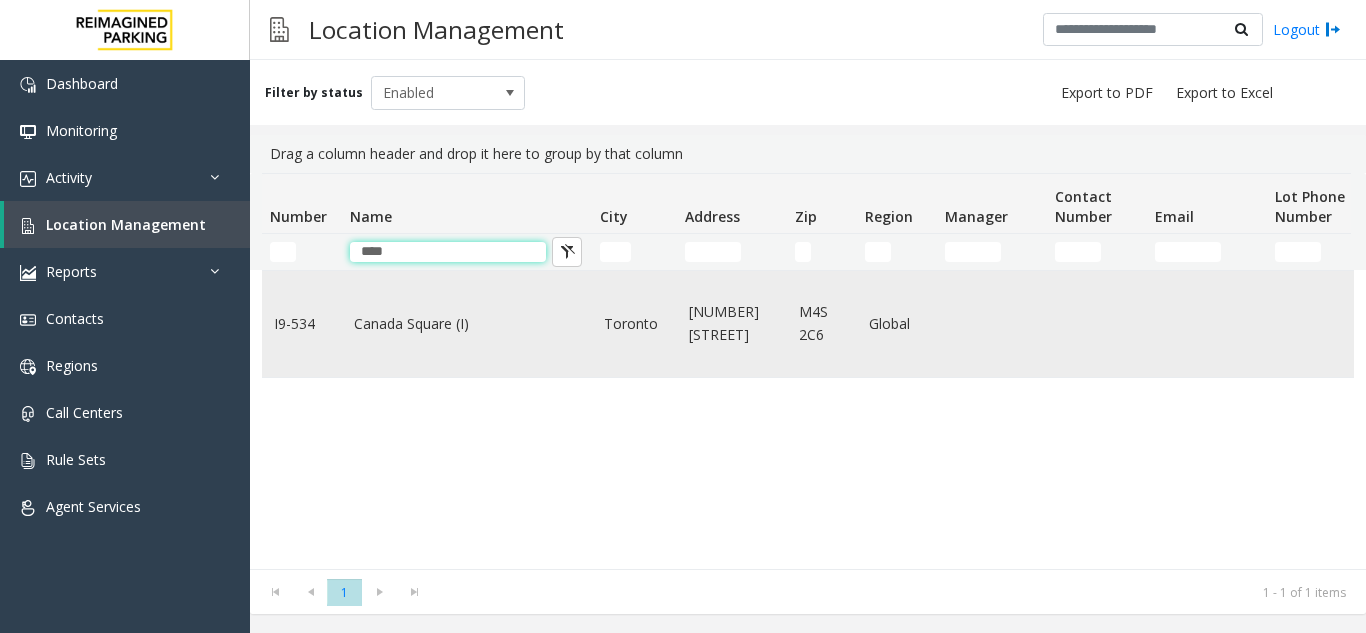 type on "****" 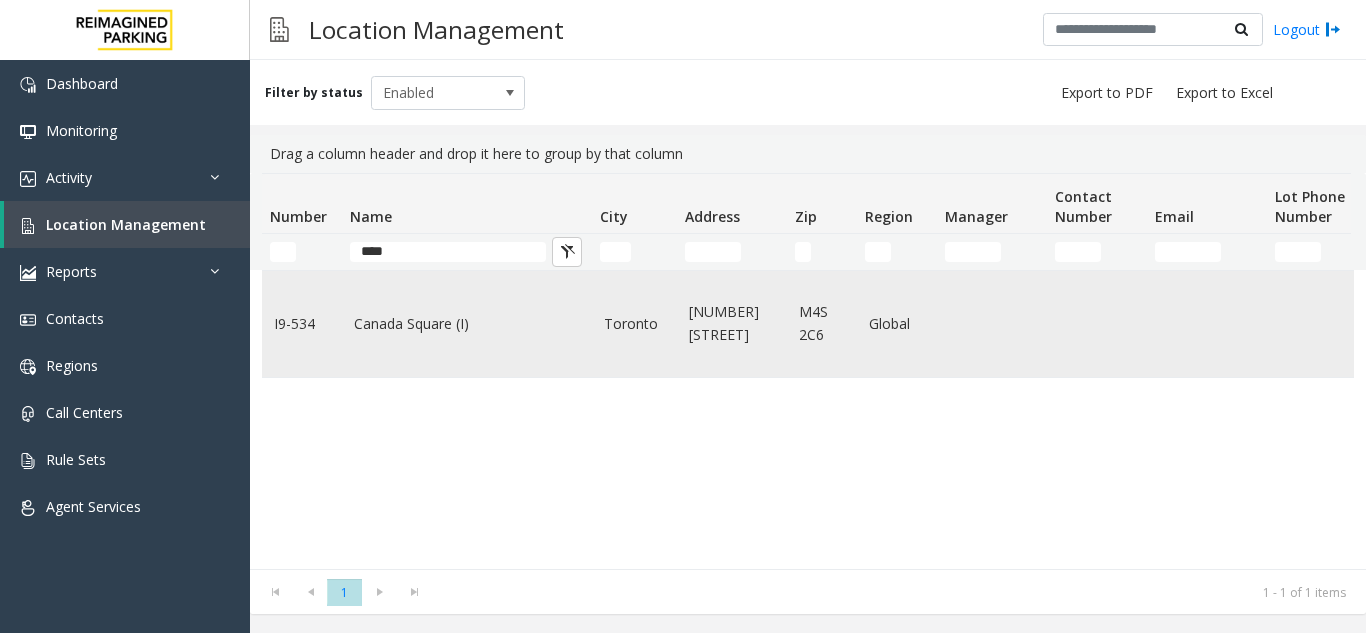 click on "Canada Square (I)" 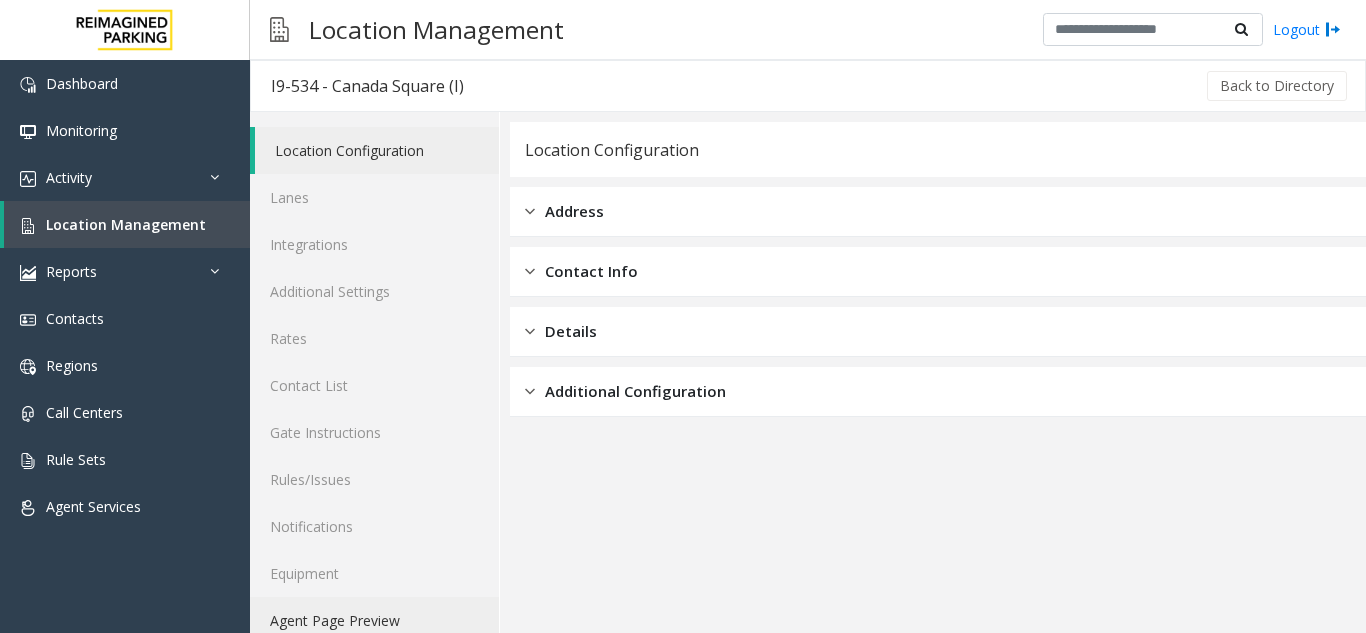 scroll, scrollTop: 26, scrollLeft: 0, axis: vertical 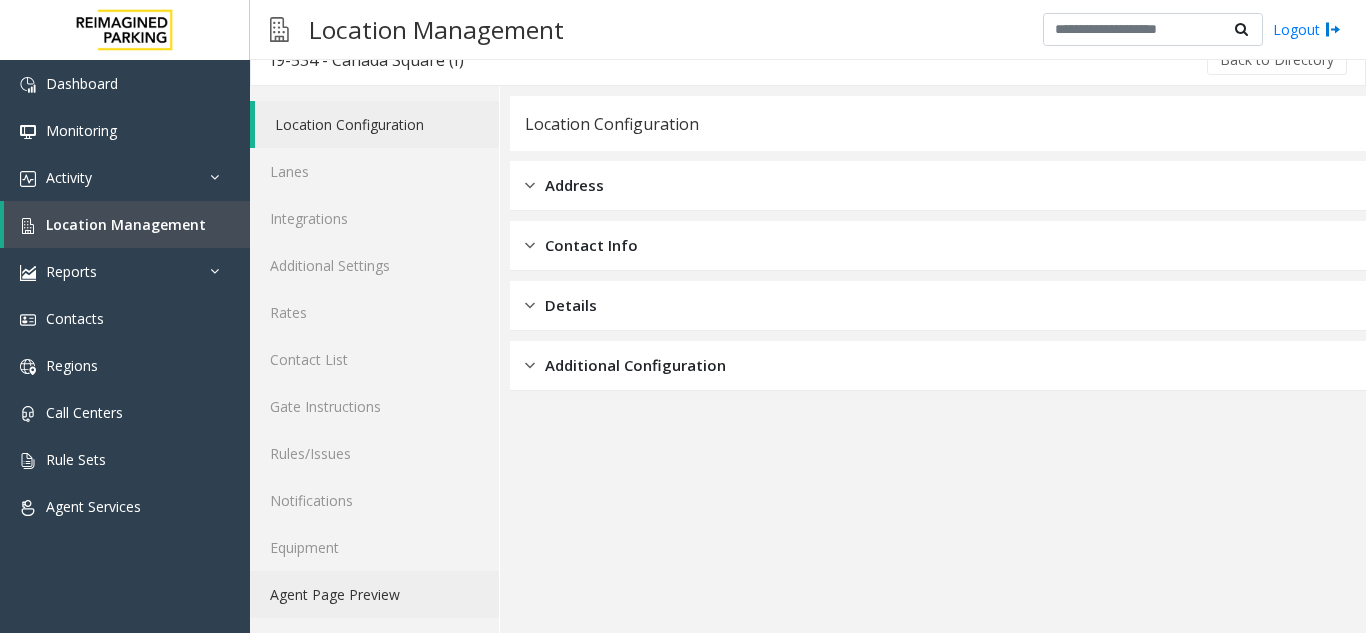 click on "Agent Page Preview" 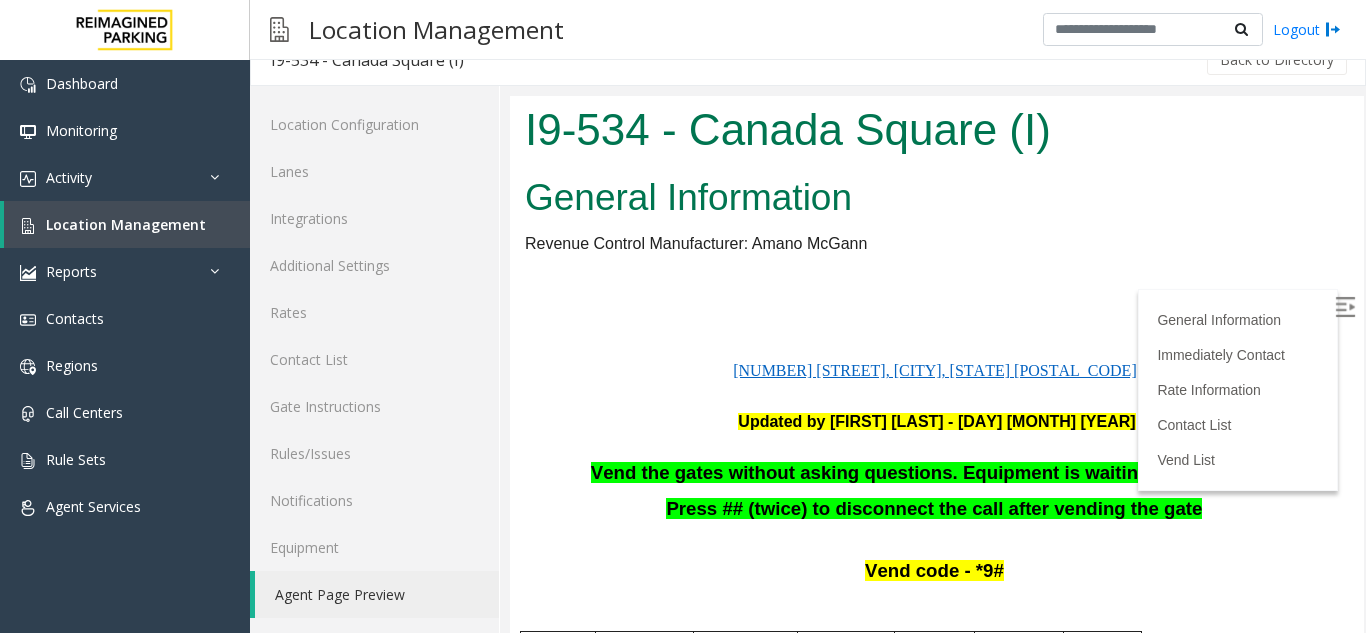 scroll, scrollTop: 0, scrollLeft: 0, axis: both 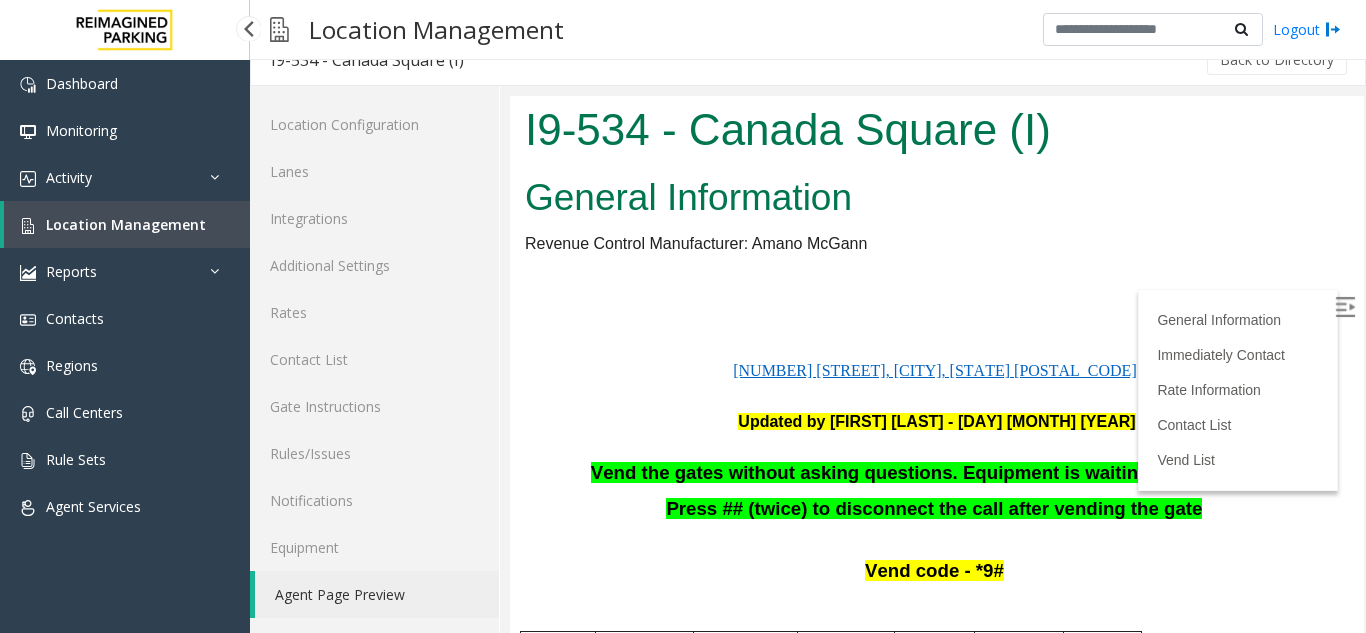 click on "Location Management" at bounding box center (126, 224) 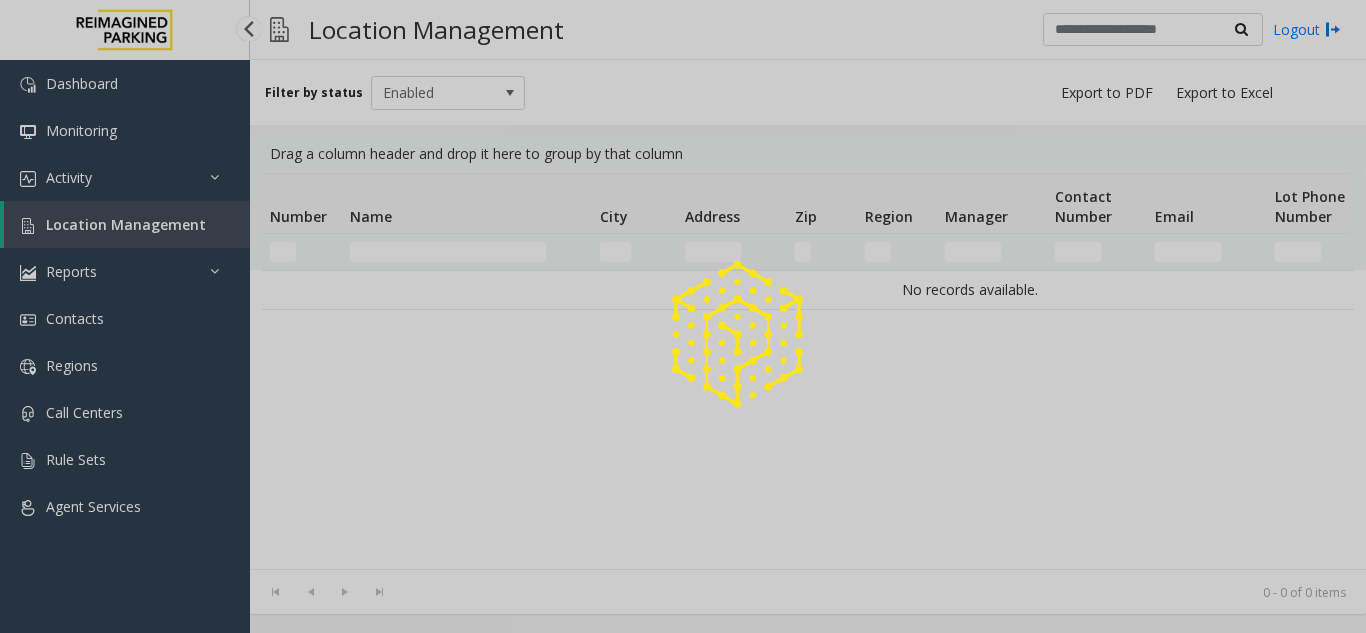 scroll, scrollTop: 0, scrollLeft: 0, axis: both 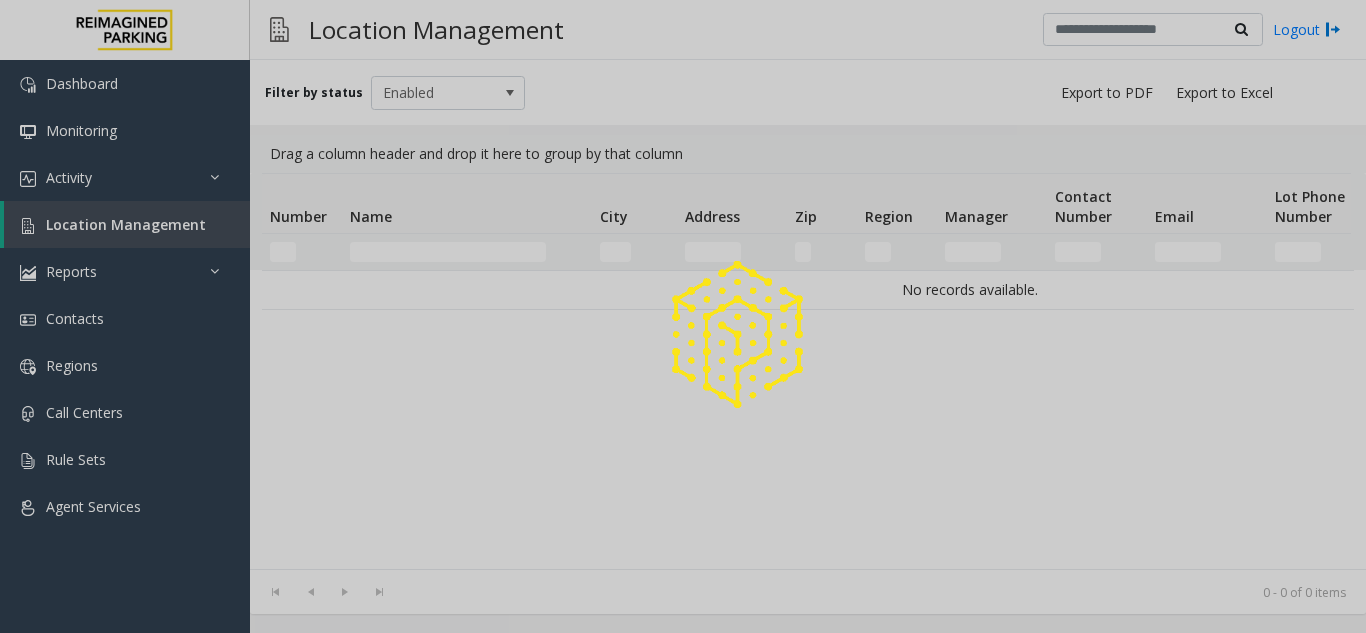 click 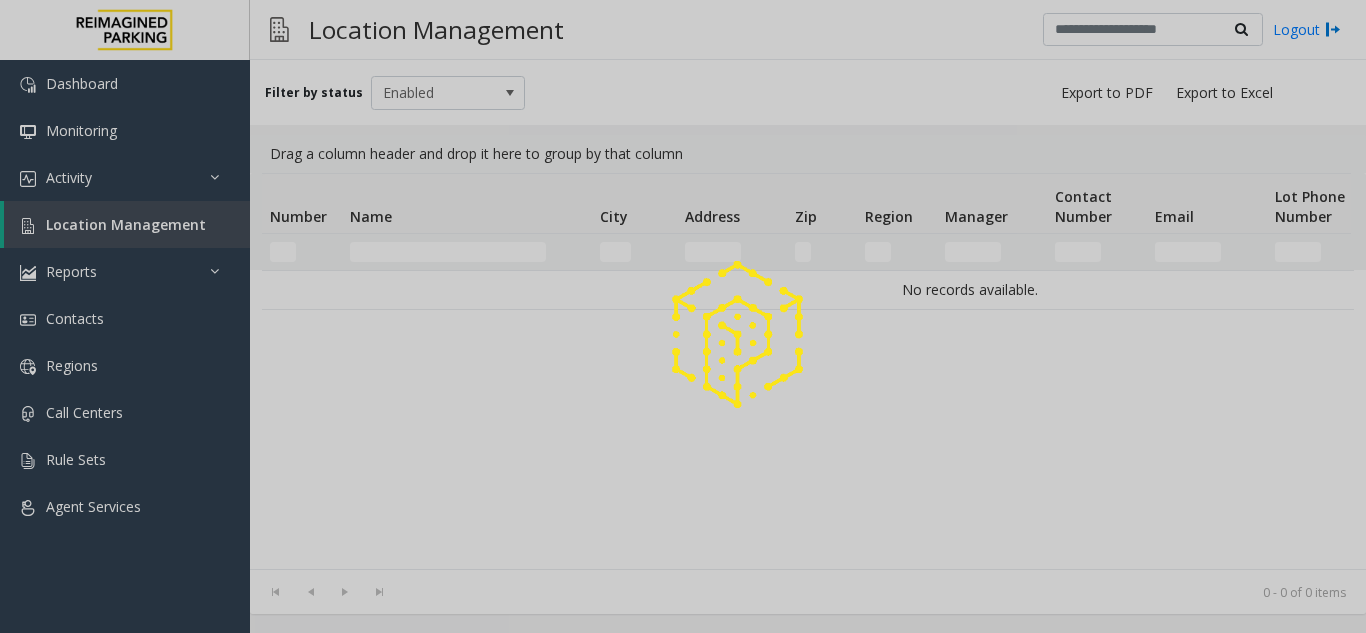click 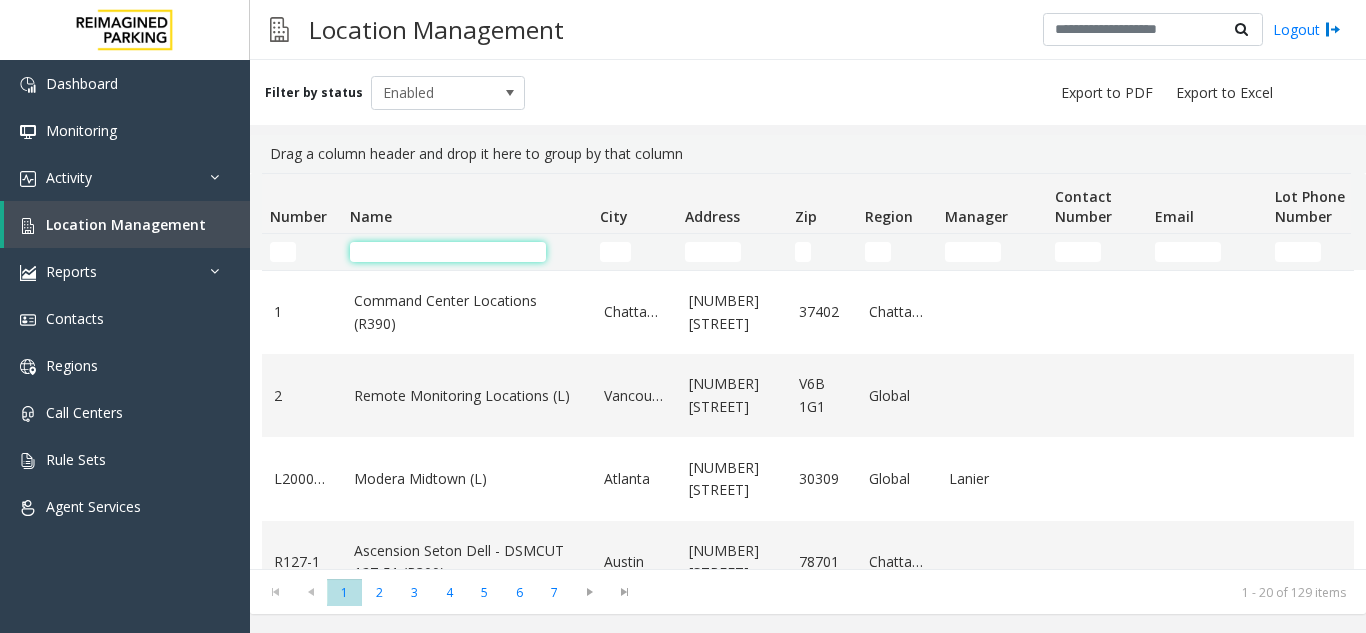 click 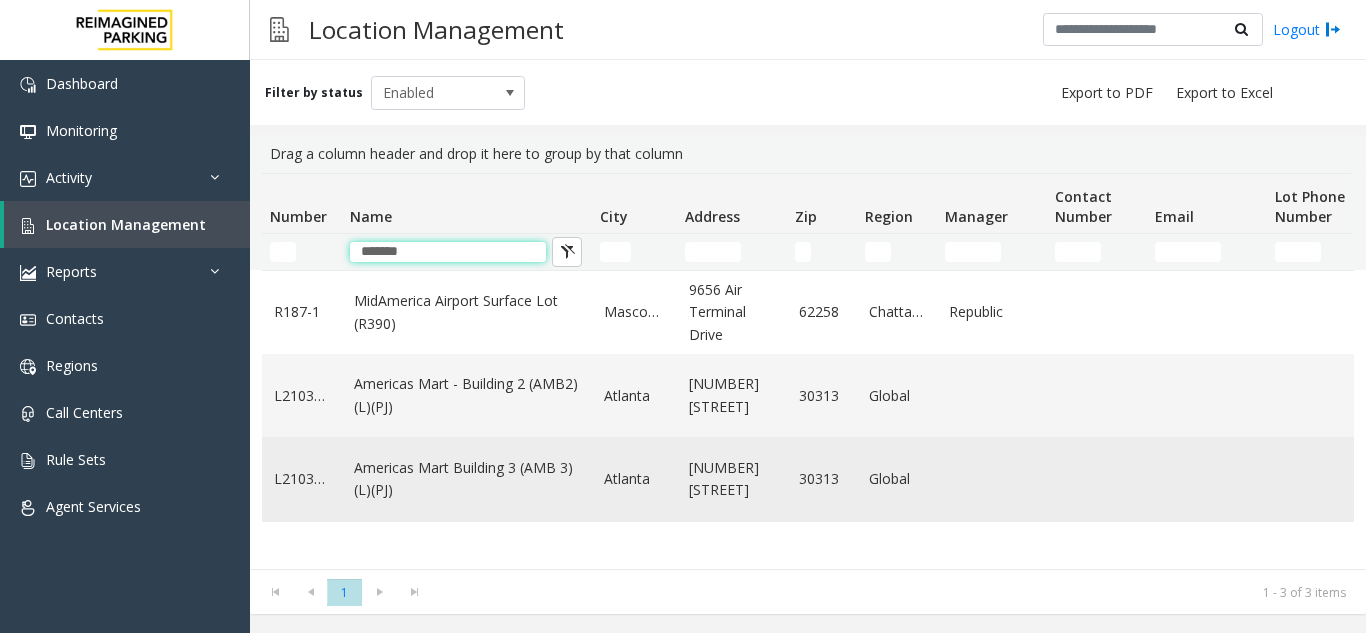 type on "*******" 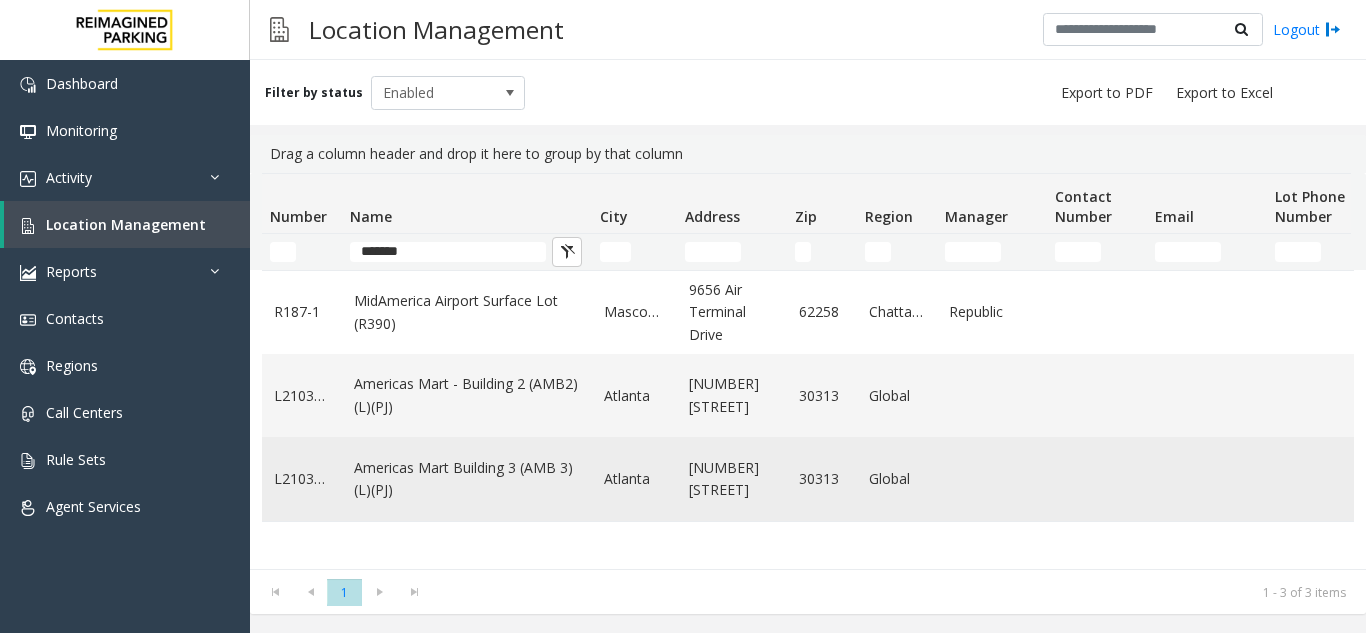 click on "Americas Mart Building  3 (AMB 3) (L)(PJ)" 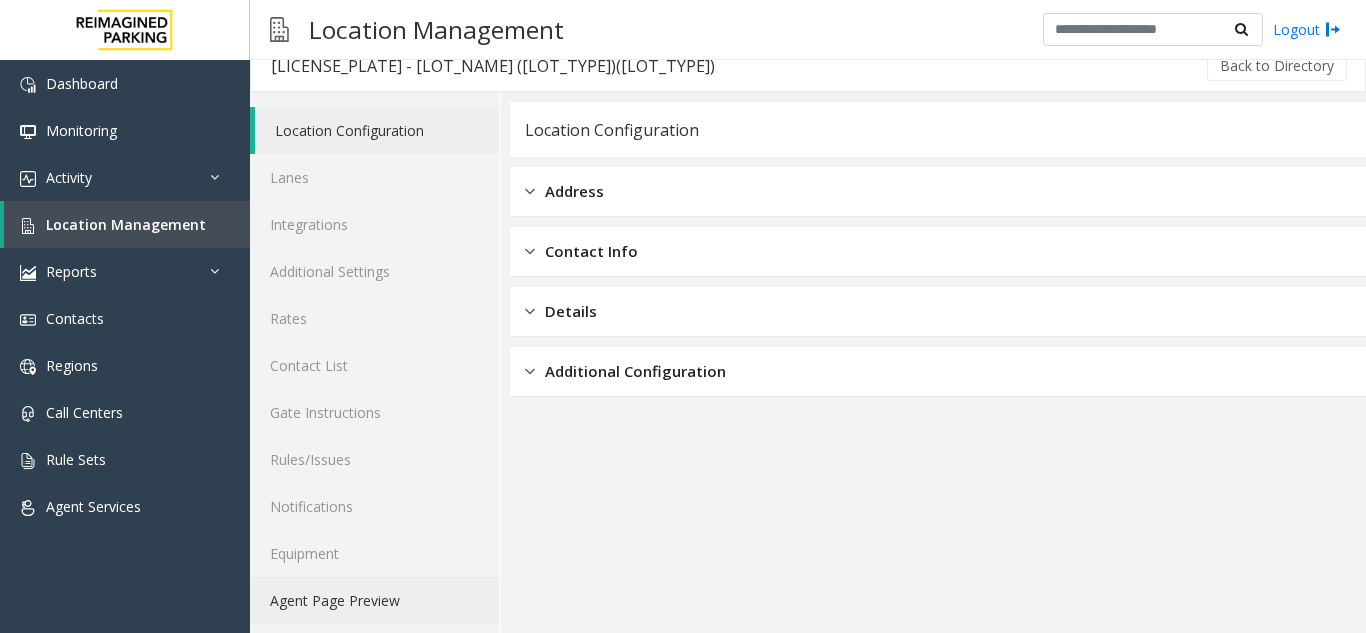 scroll, scrollTop: 26, scrollLeft: 0, axis: vertical 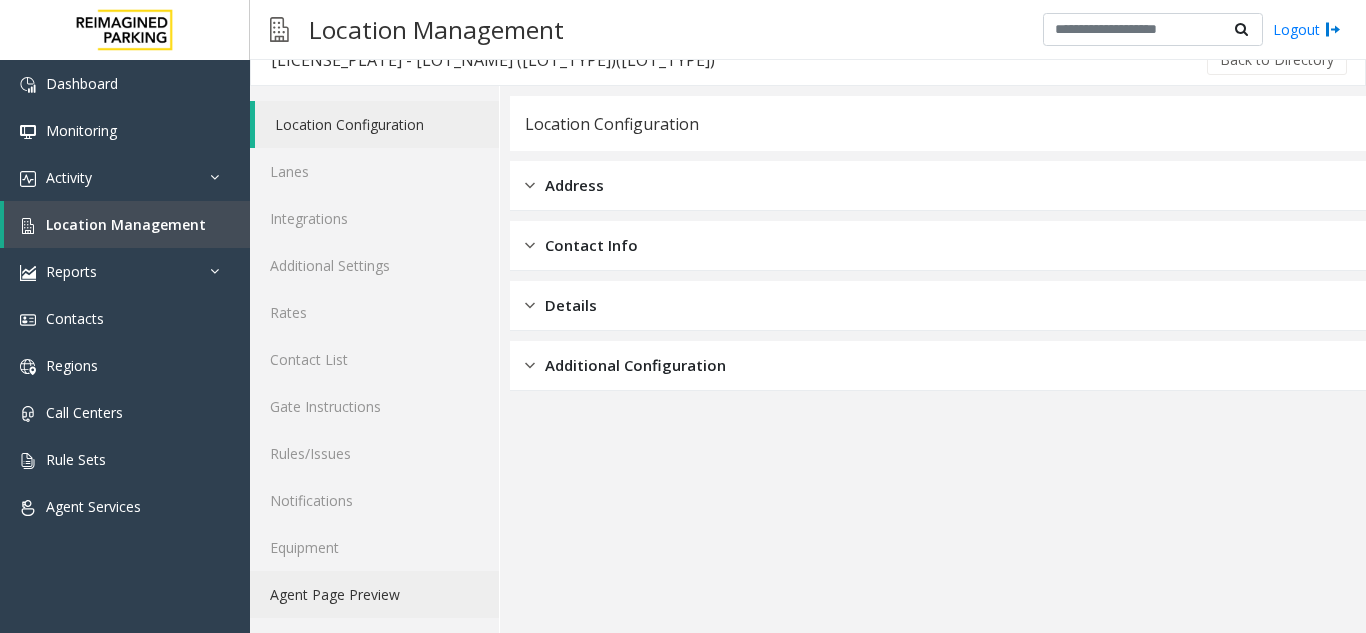 click on "Agent Page Preview" 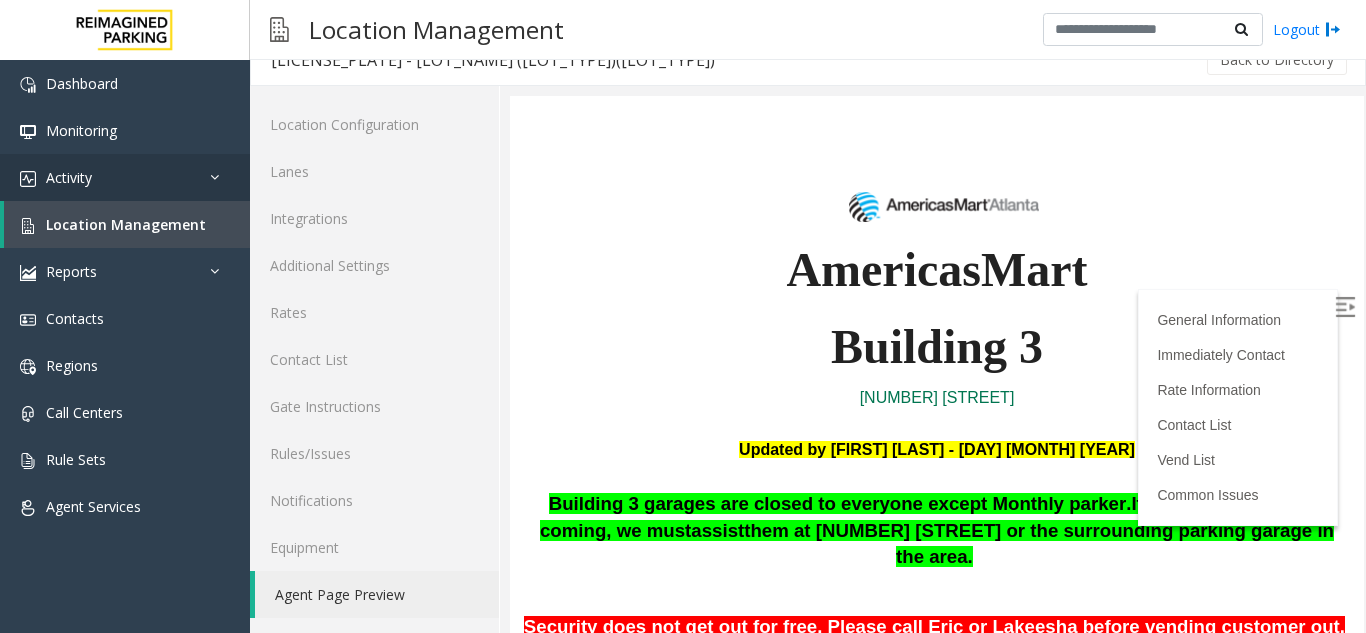 scroll, scrollTop: 200, scrollLeft: 0, axis: vertical 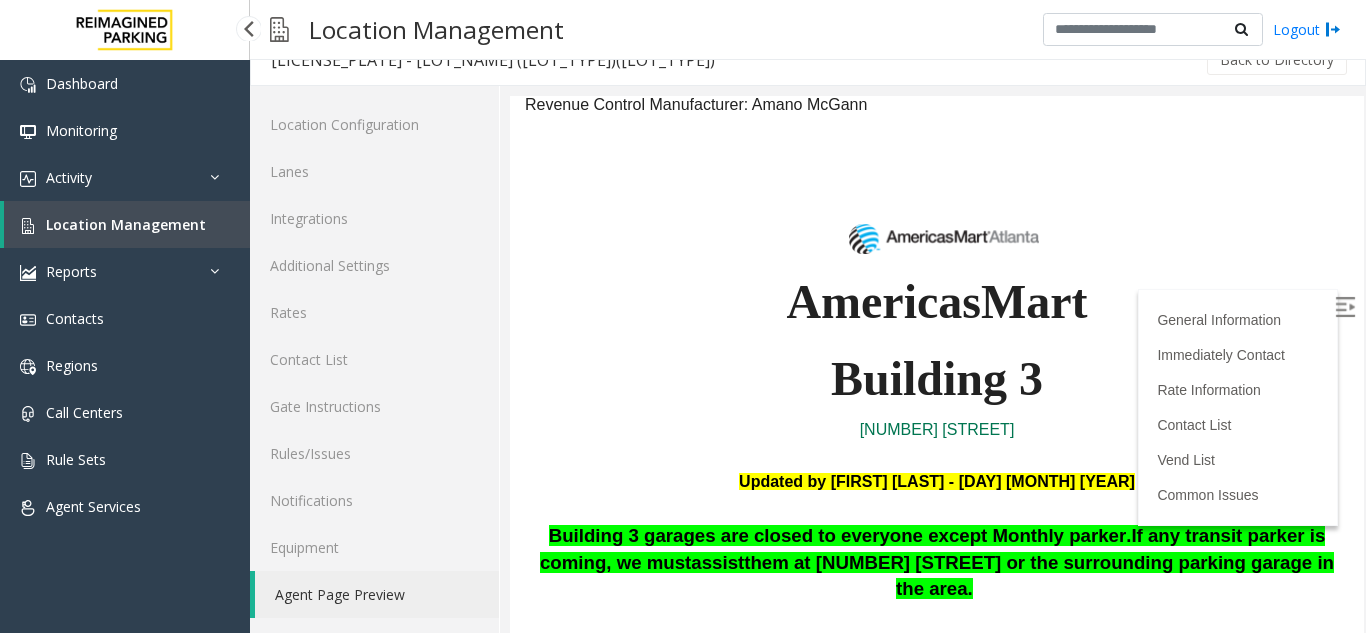 click on "Location Management" at bounding box center [126, 224] 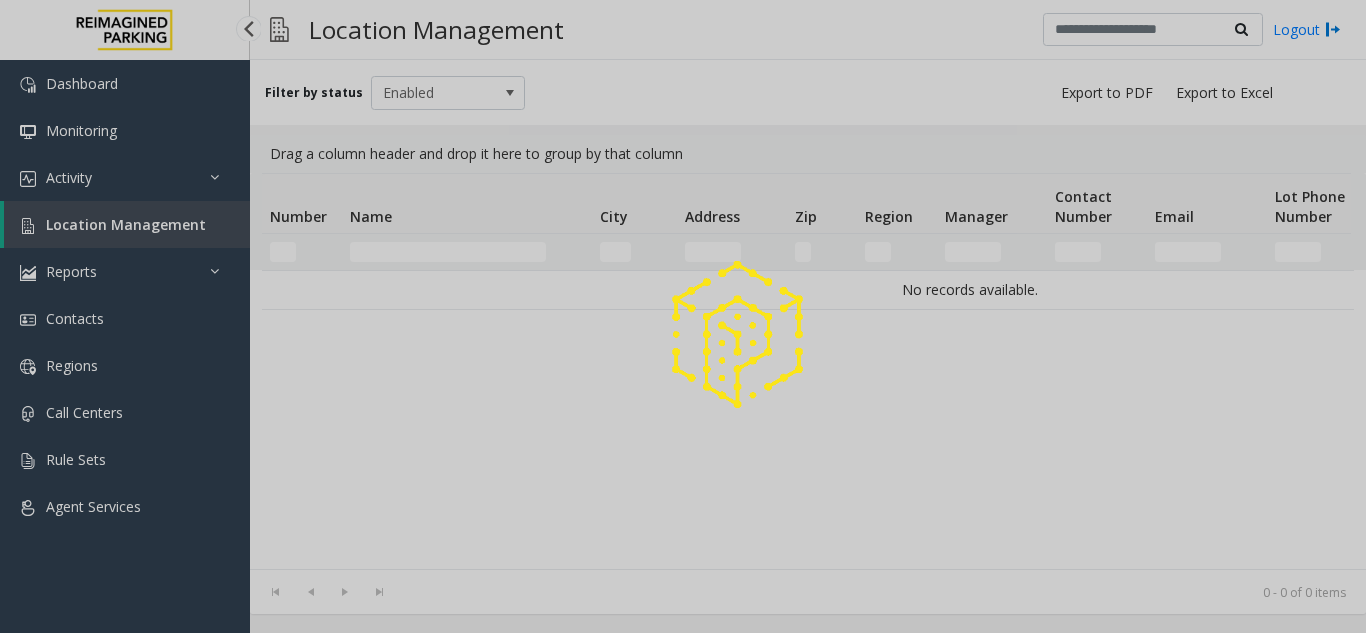 scroll, scrollTop: 0, scrollLeft: 0, axis: both 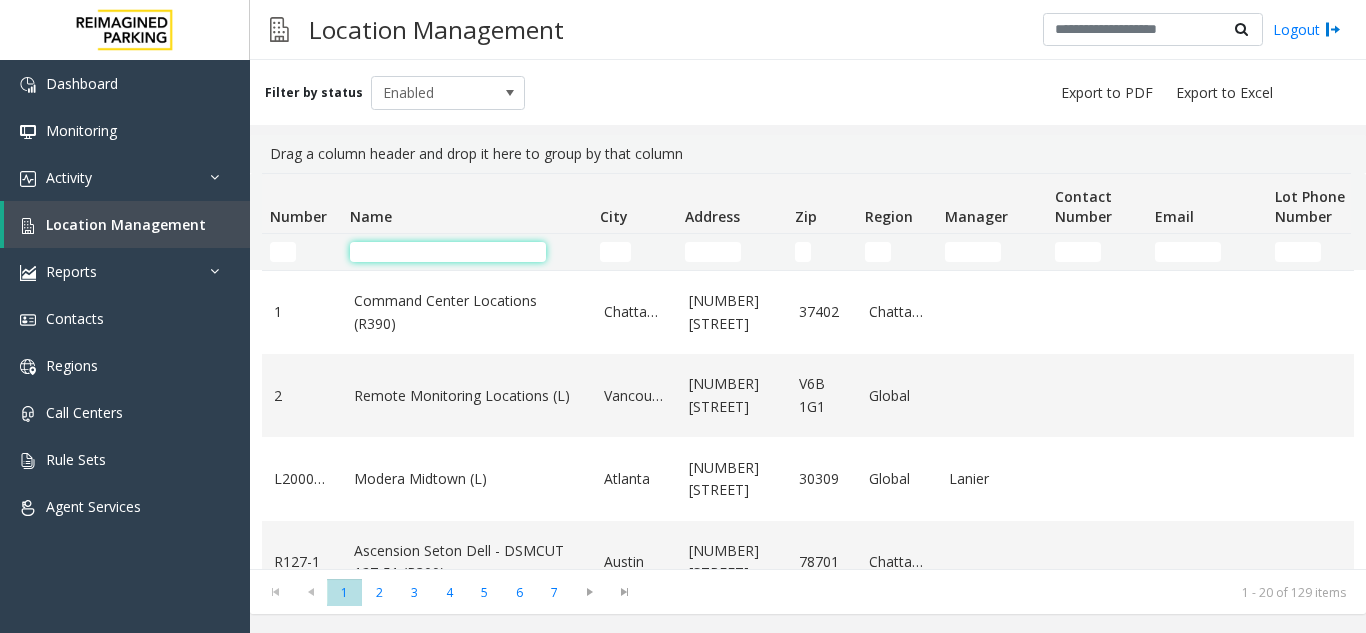 click 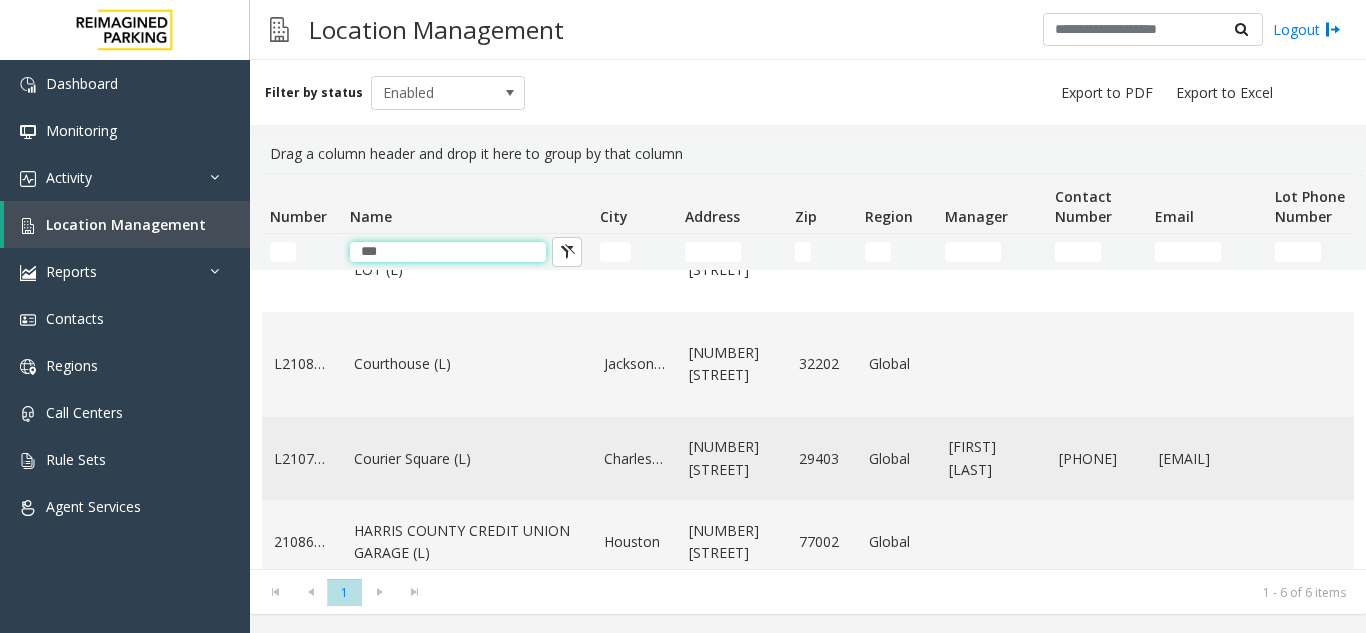 scroll, scrollTop: 100, scrollLeft: 0, axis: vertical 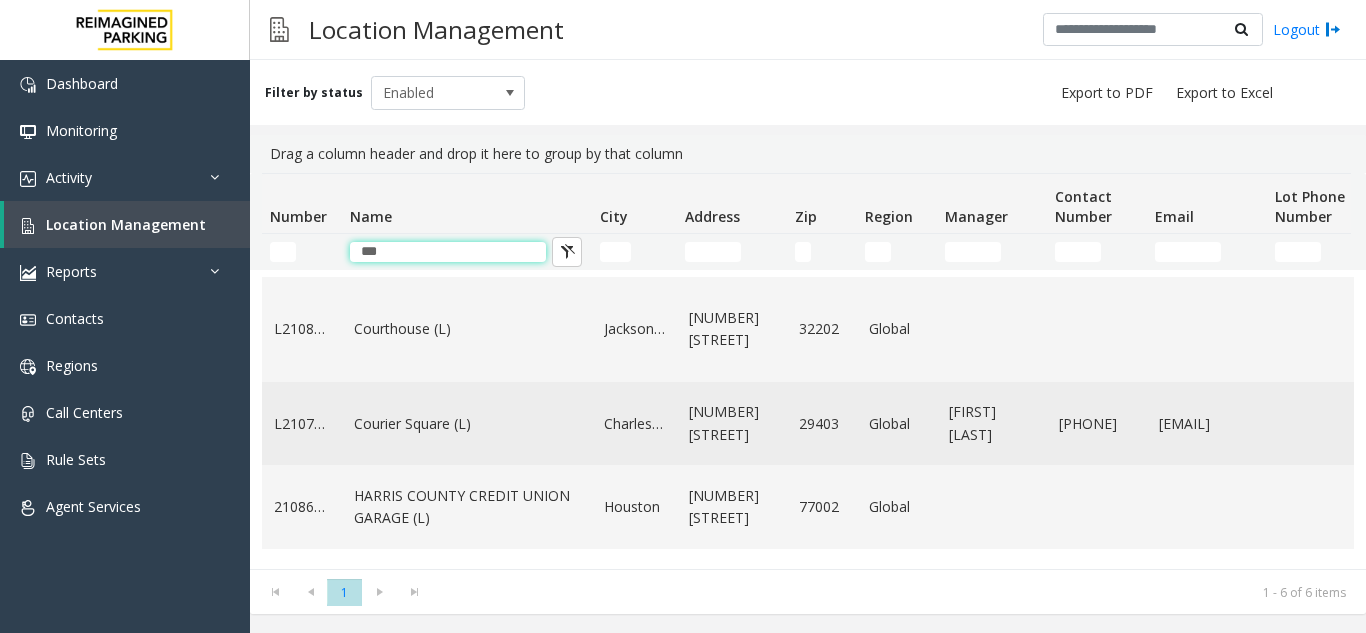 type on "***" 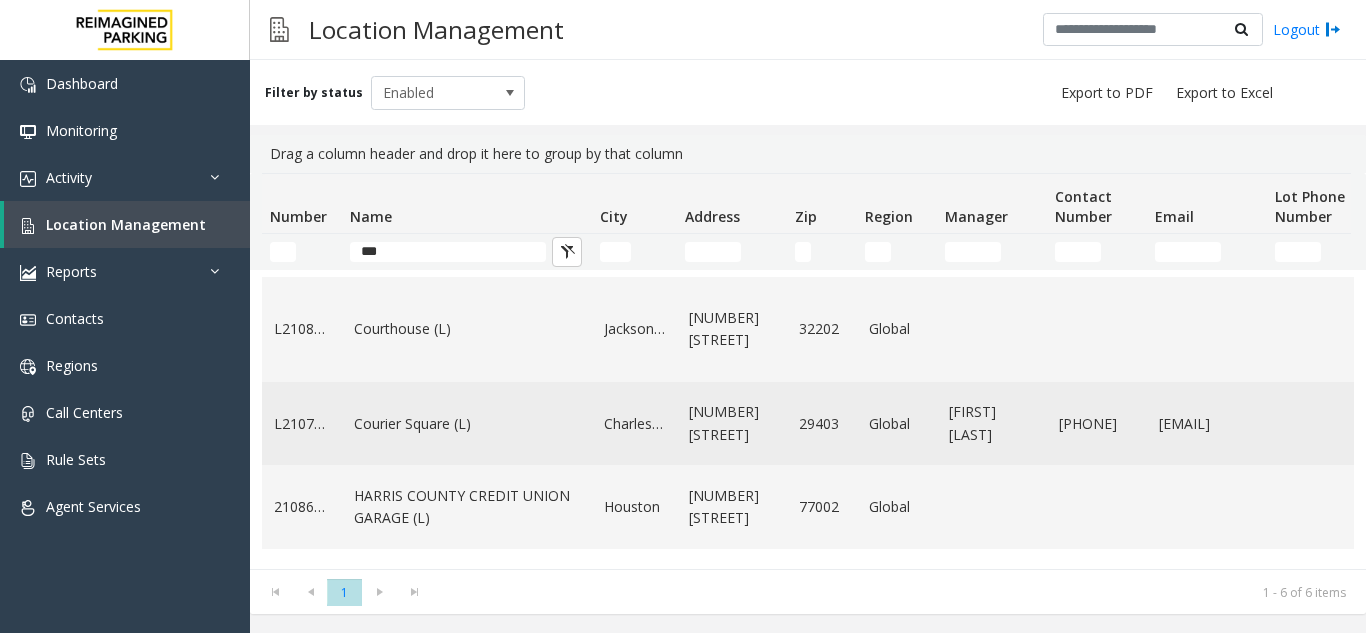 click on "Courier Square (L)" 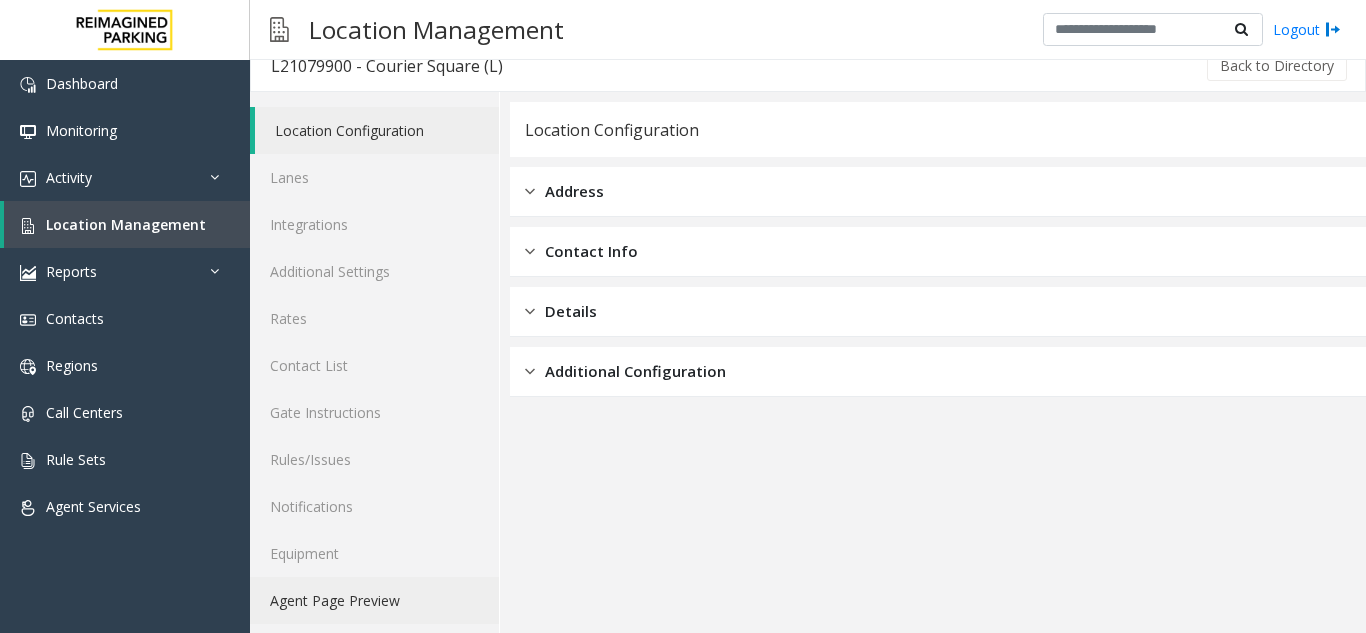 scroll, scrollTop: 26, scrollLeft: 0, axis: vertical 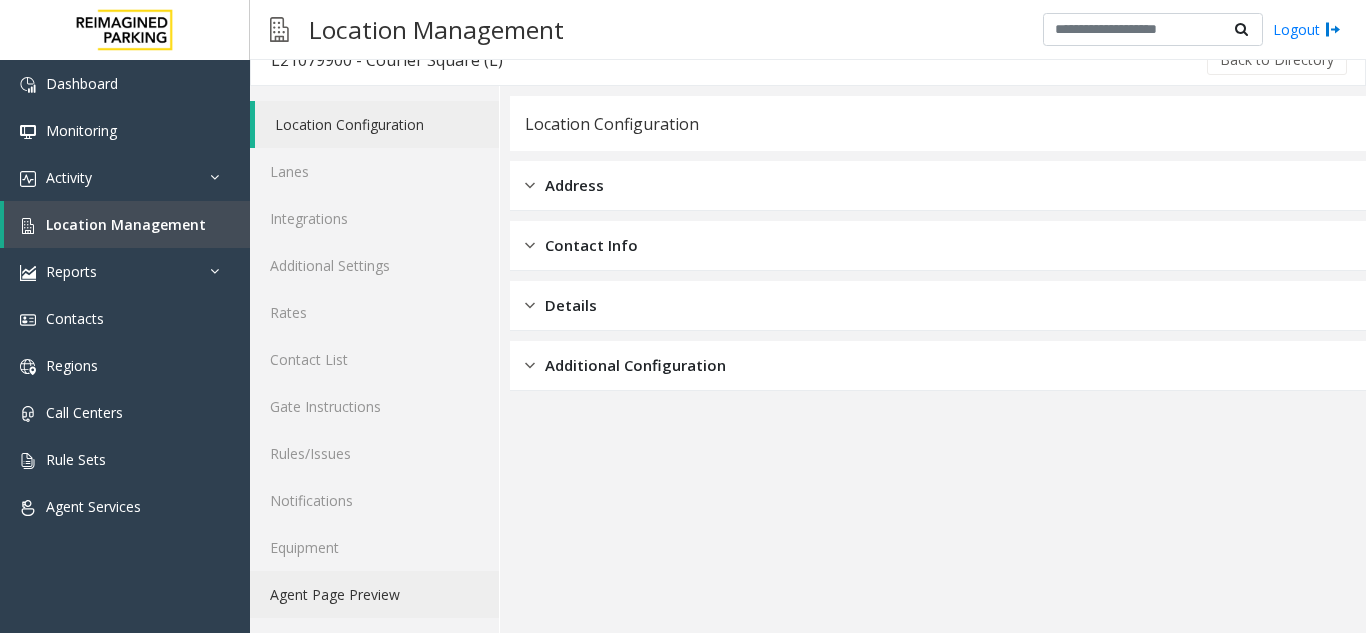 click on "Agent Page Preview" 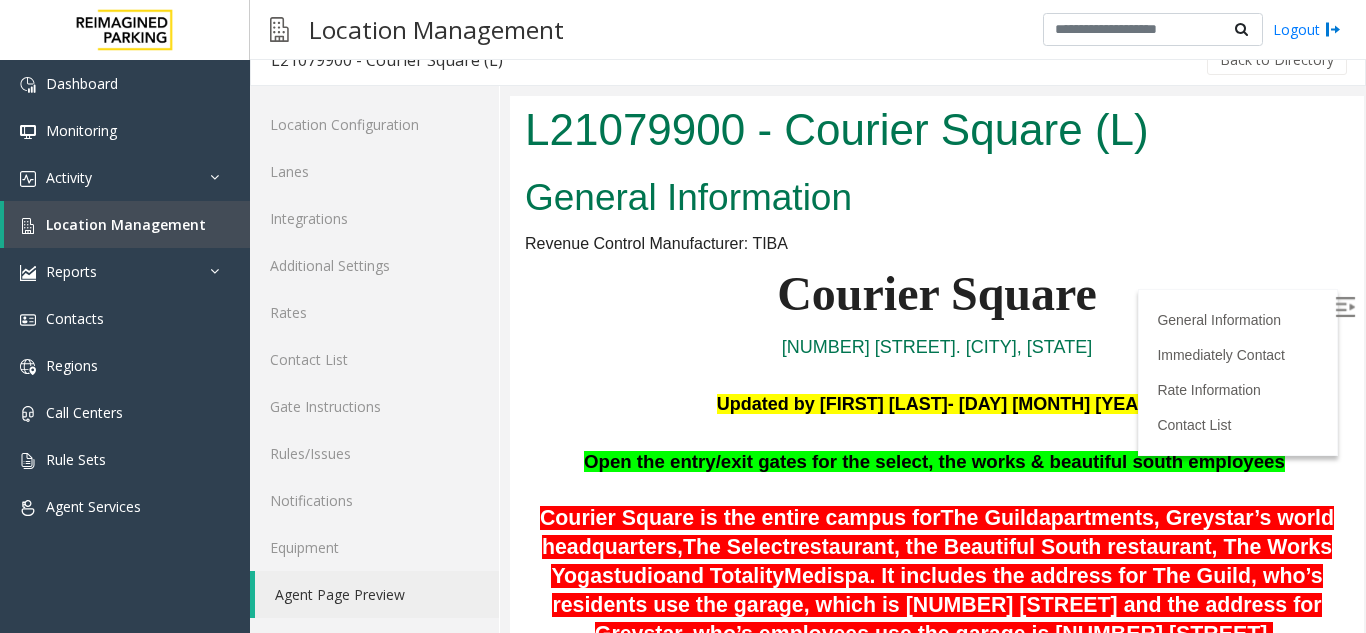 scroll, scrollTop: 100, scrollLeft: 0, axis: vertical 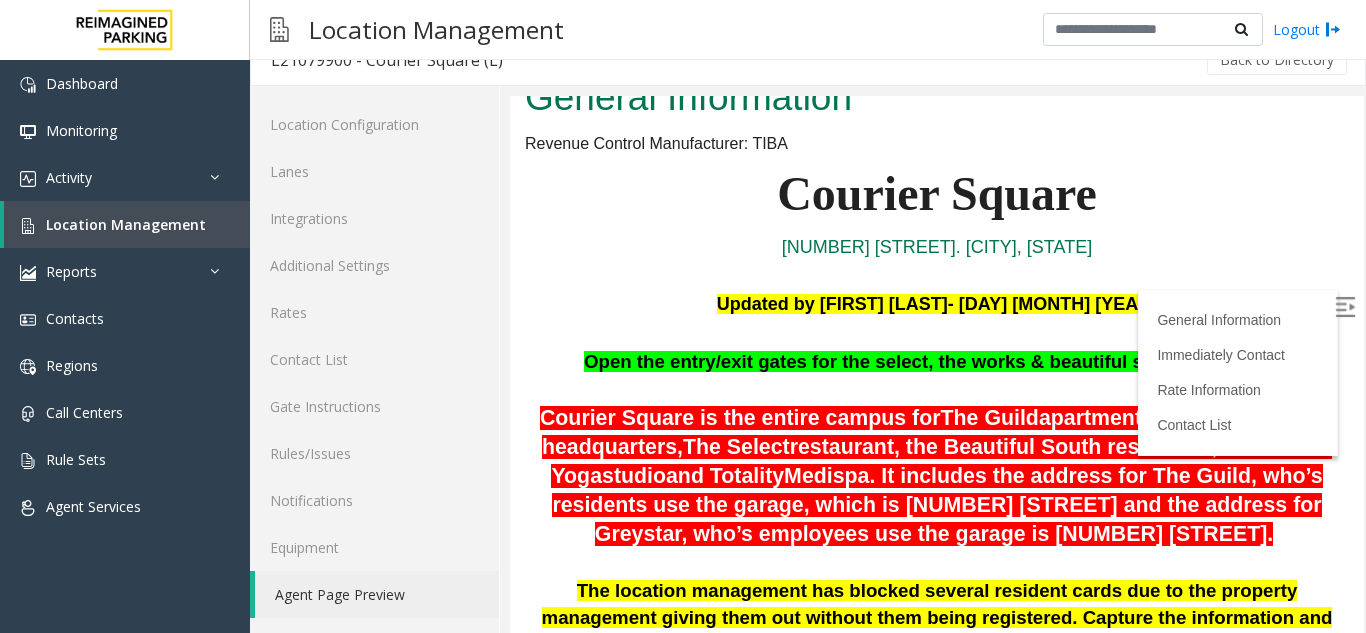 click at bounding box center (1345, 307) 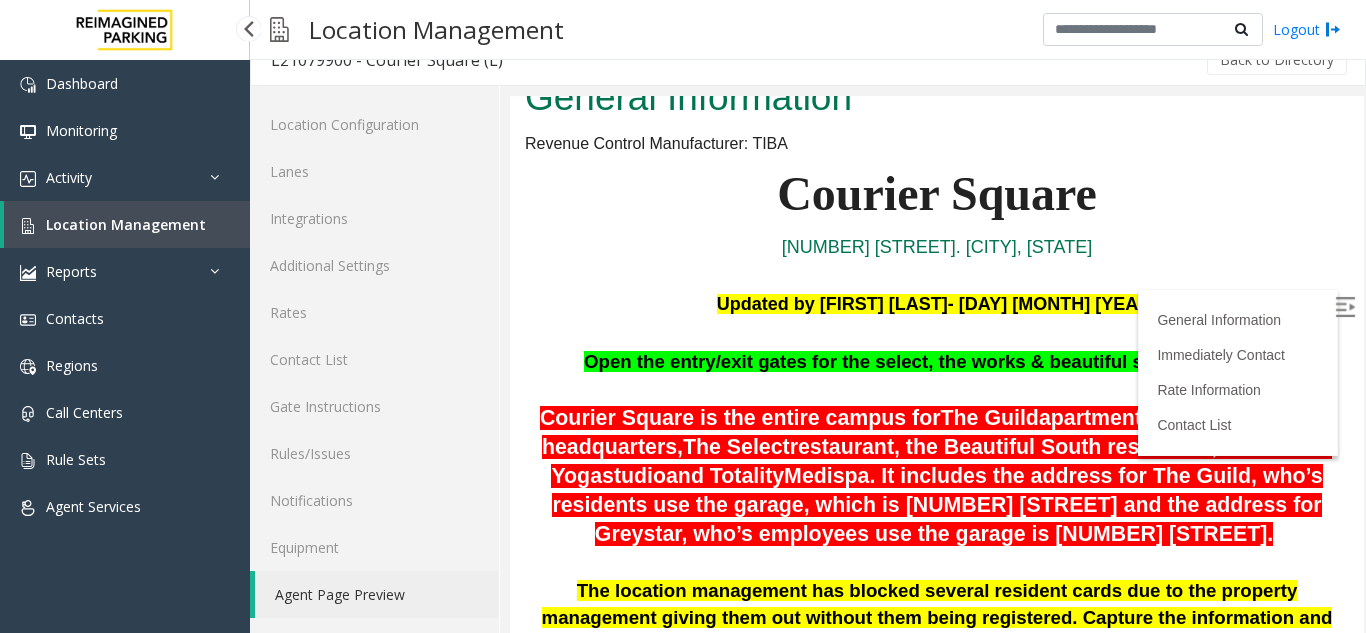 click on "Location Management" at bounding box center [127, 224] 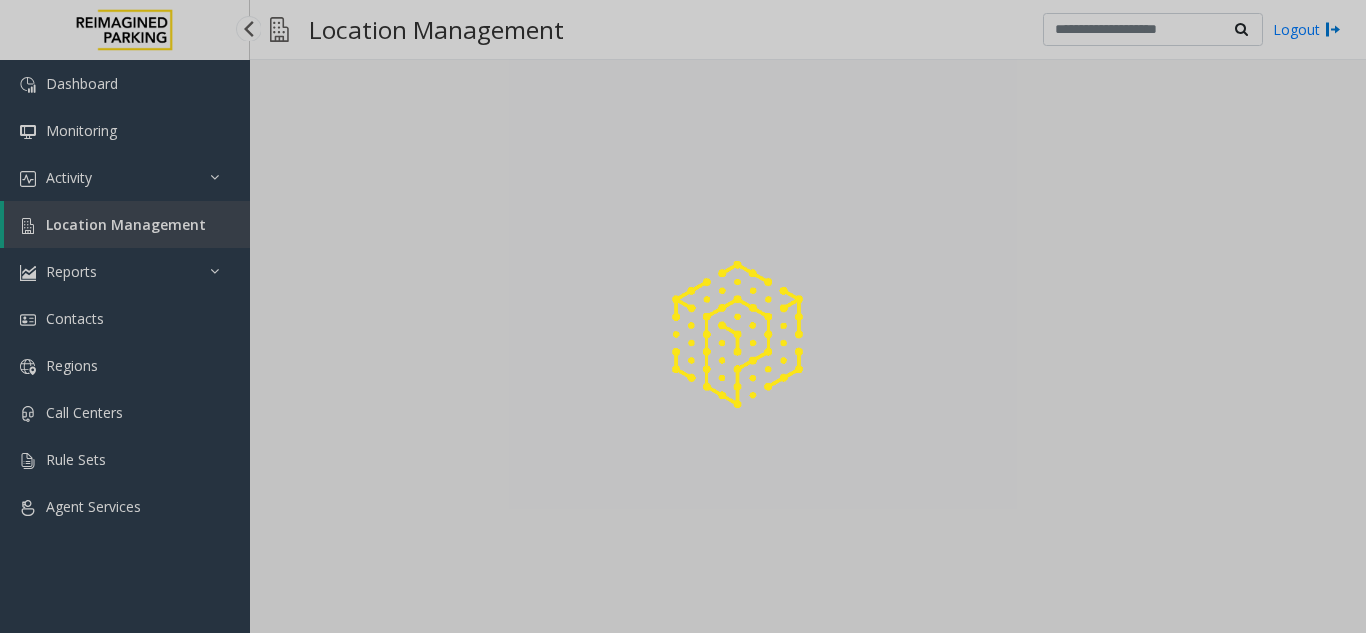 scroll, scrollTop: 0, scrollLeft: 0, axis: both 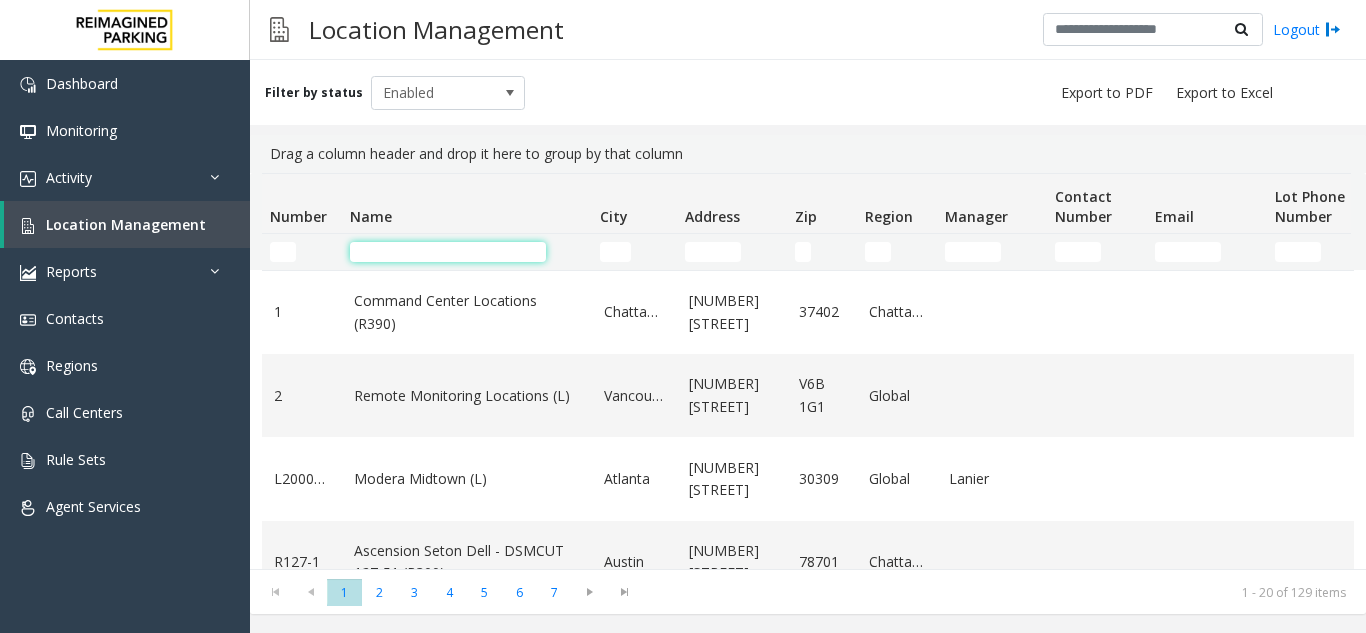 click 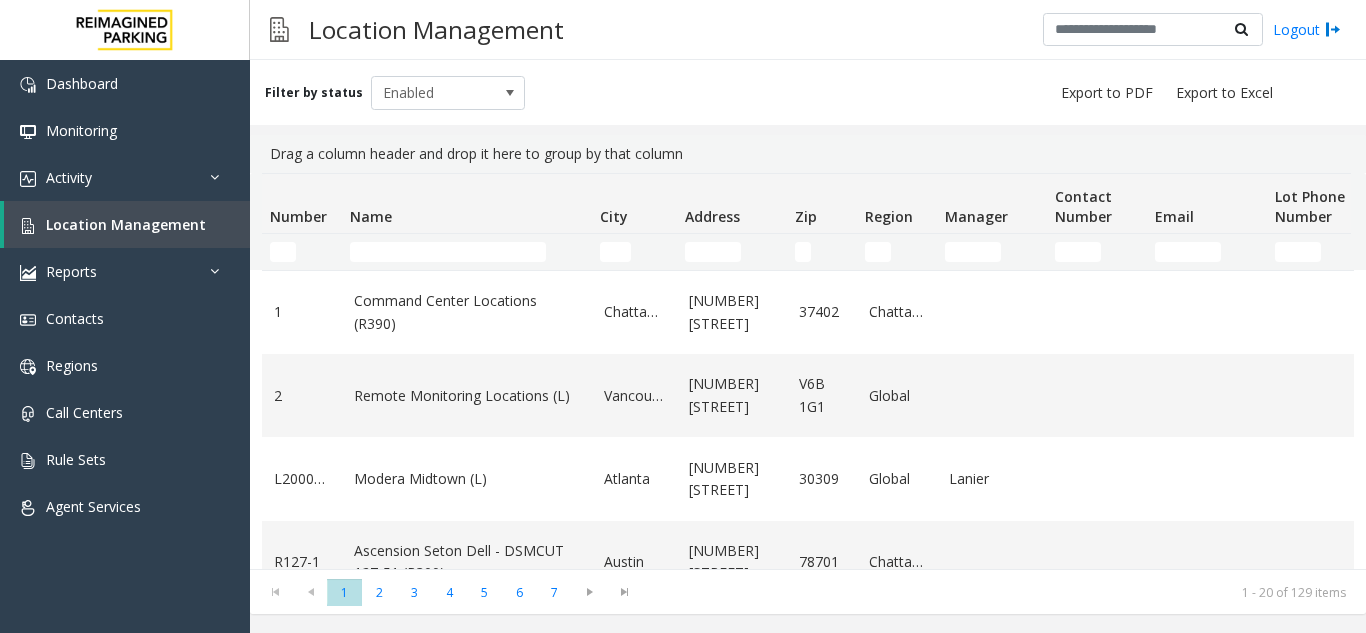 click 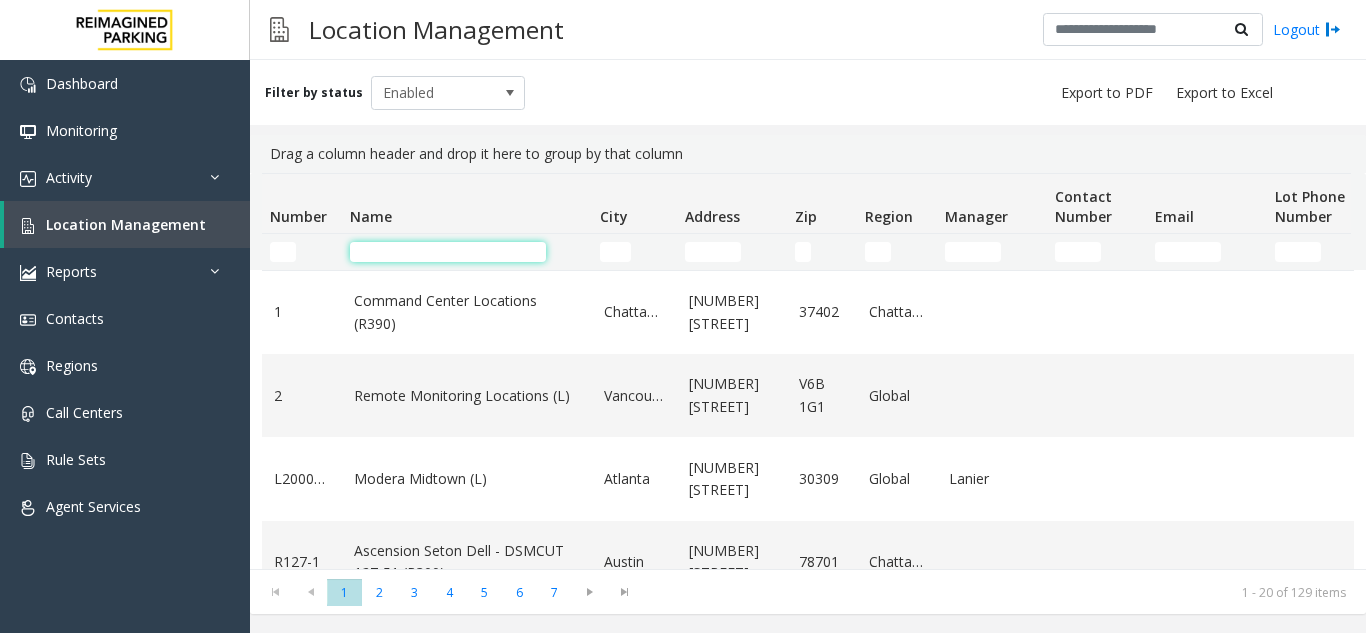 click 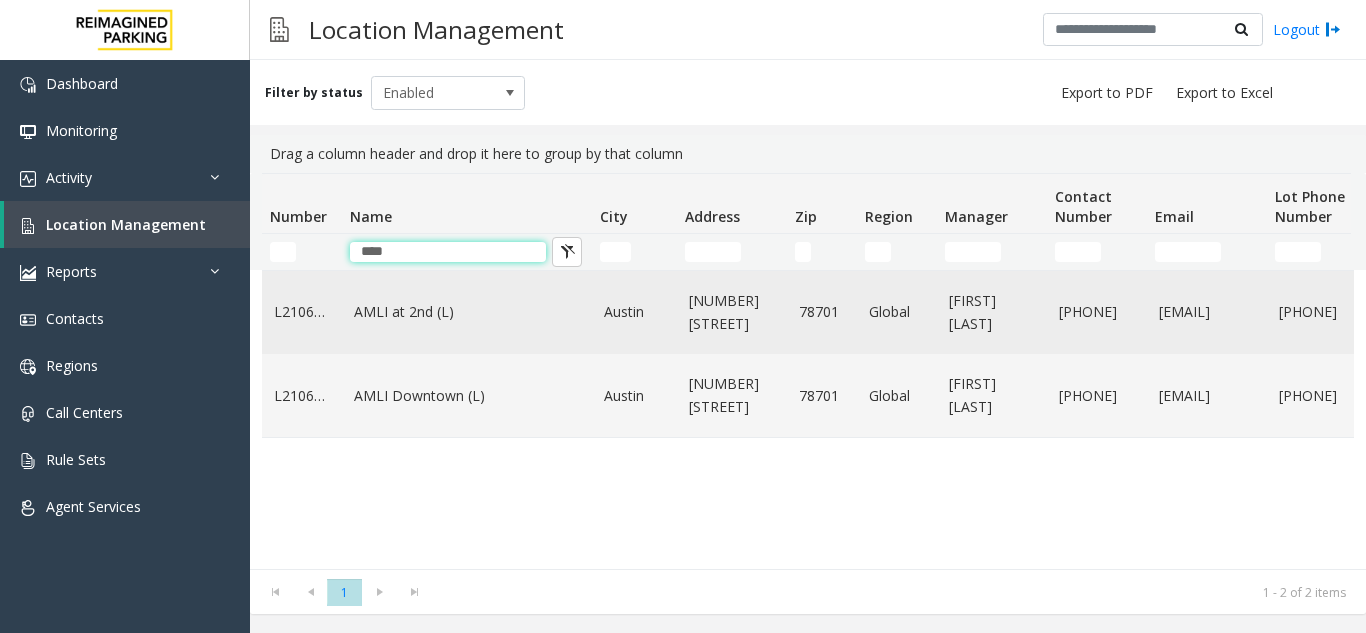 type on "****" 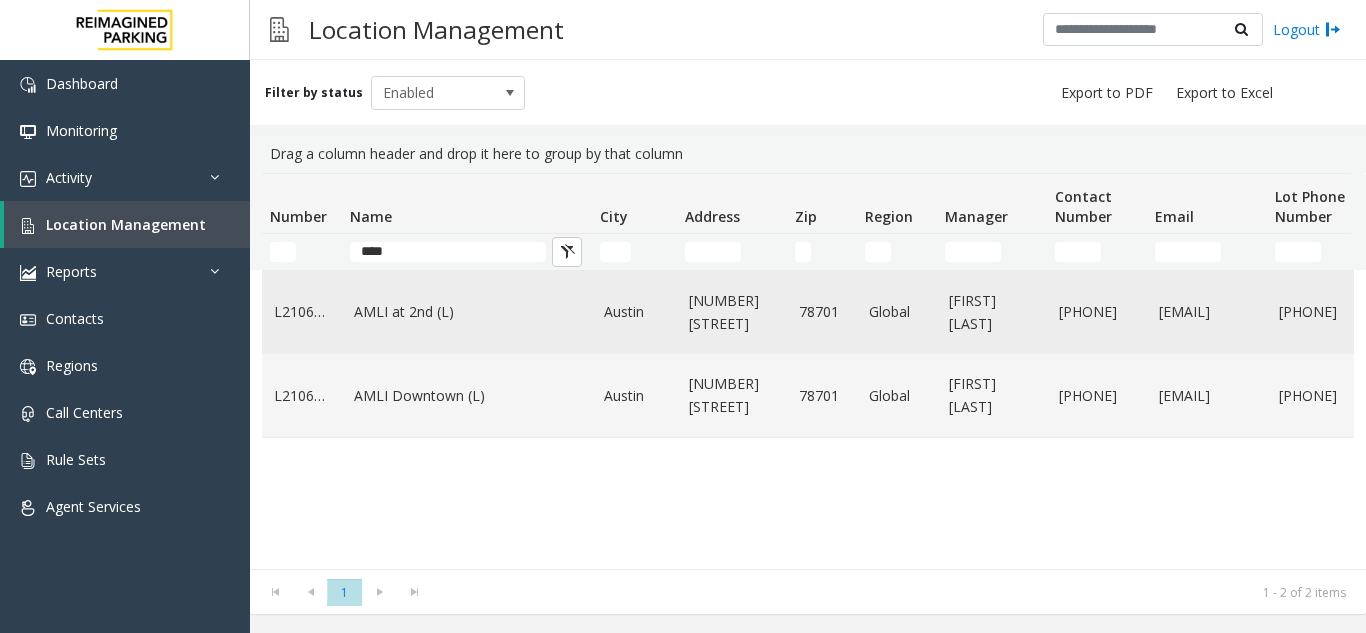 click on "AMLI at 2nd (L)" 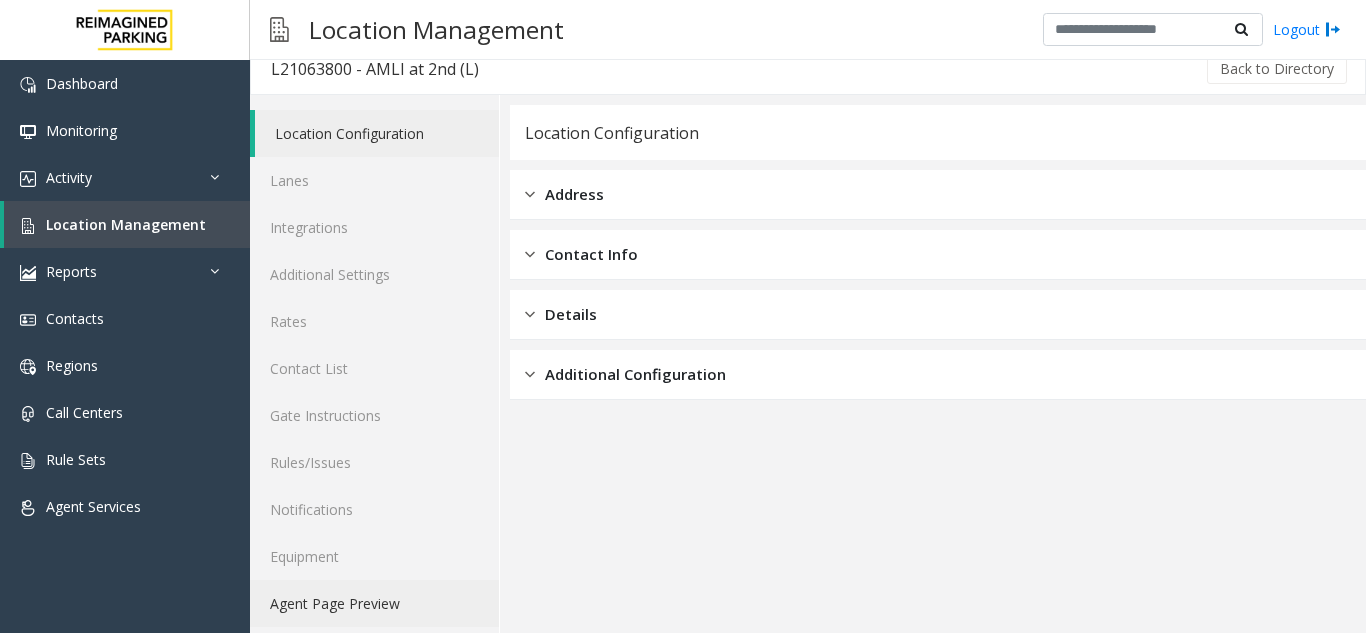 scroll, scrollTop: 26, scrollLeft: 0, axis: vertical 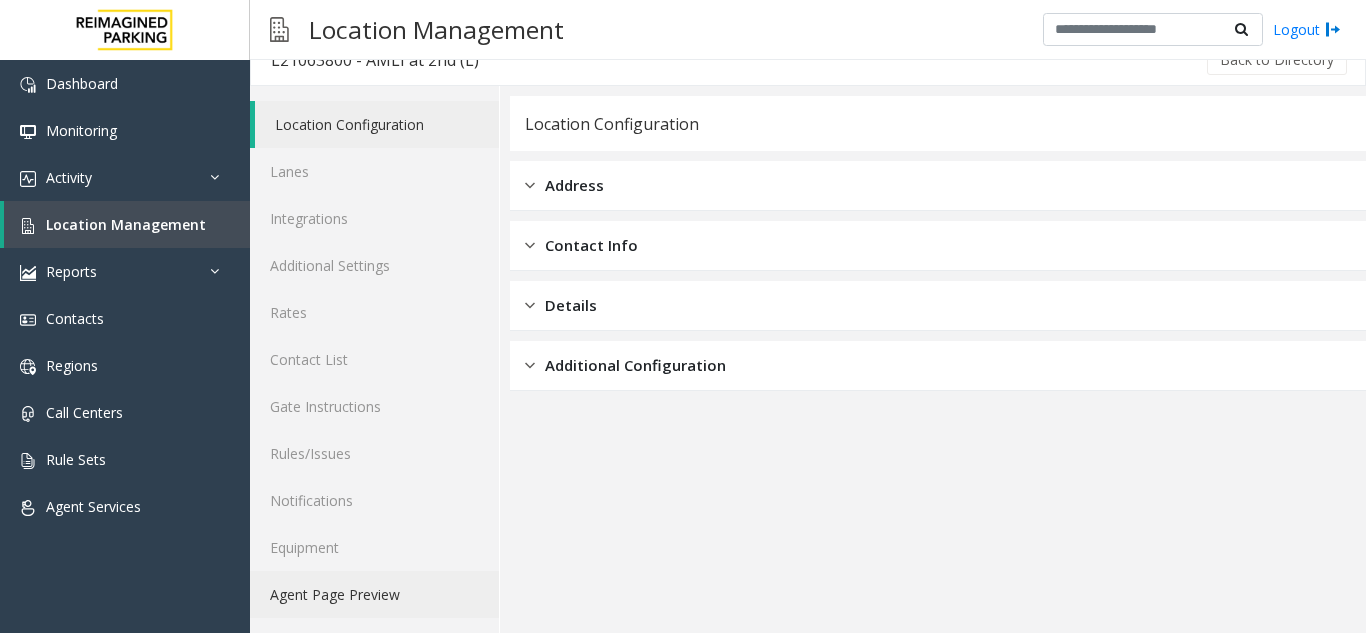 click on "Agent Page Preview" 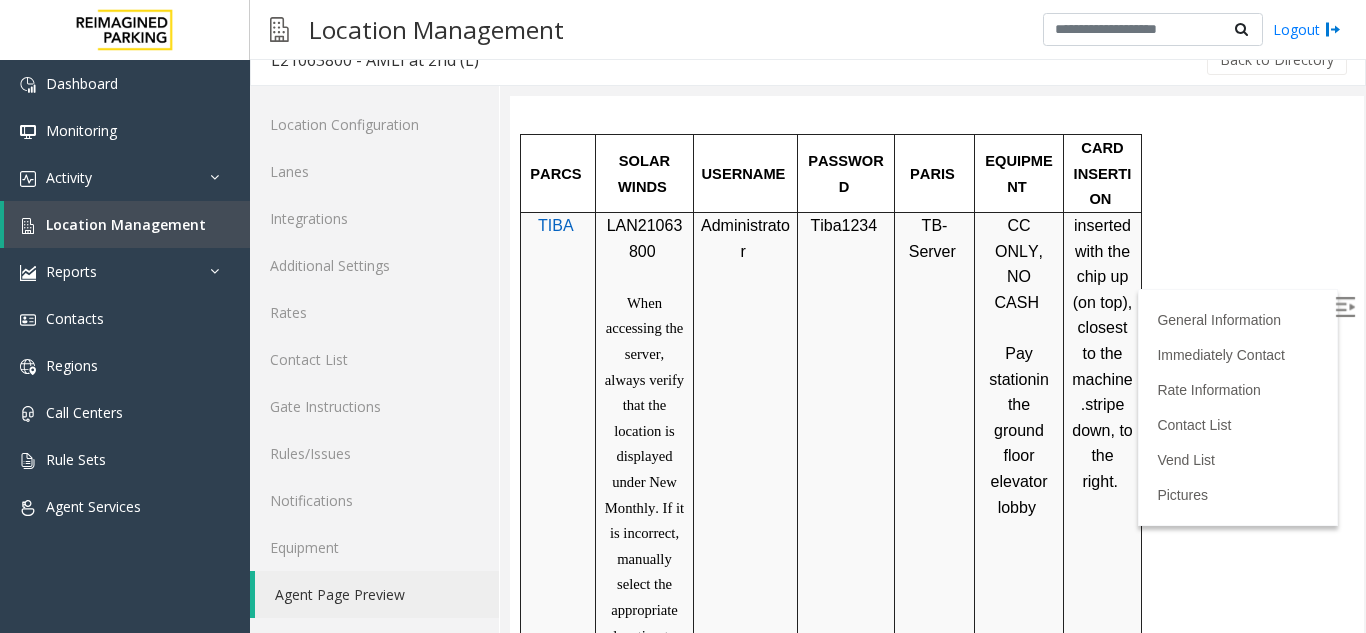 scroll, scrollTop: 1100, scrollLeft: 0, axis: vertical 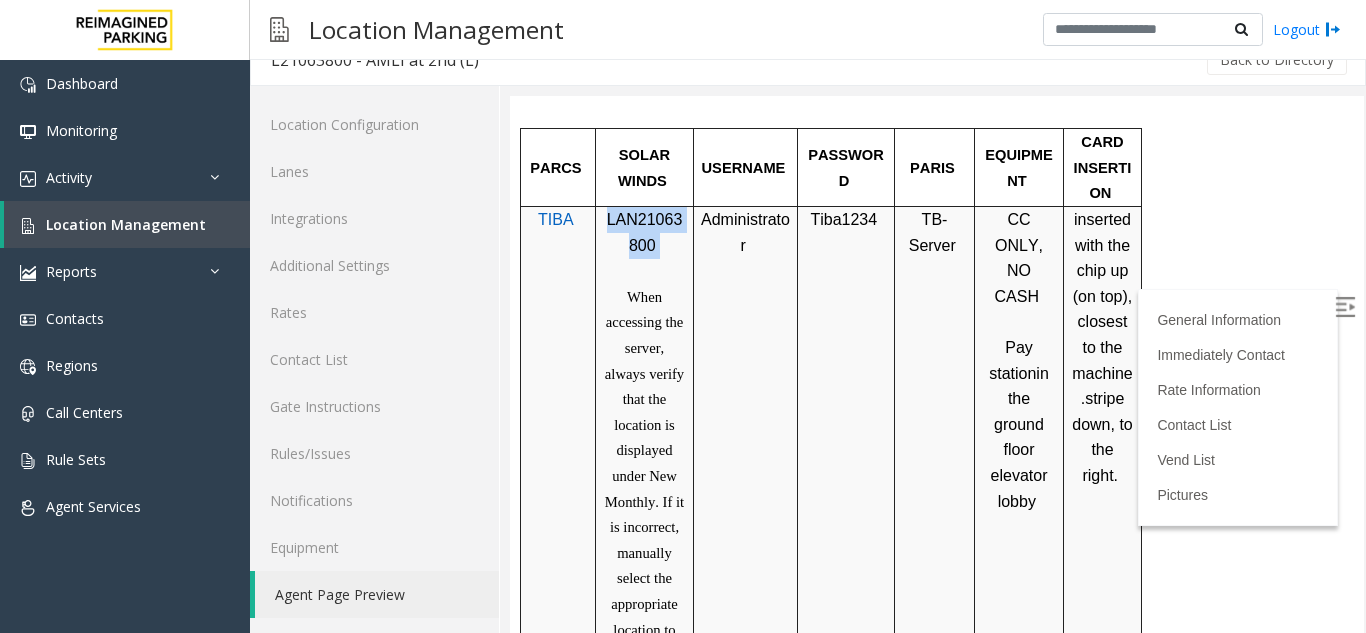 drag, startPoint x: 664, startPoint y: 263, endPoint x: 607, endPoint y: 218, distance: 72.62231 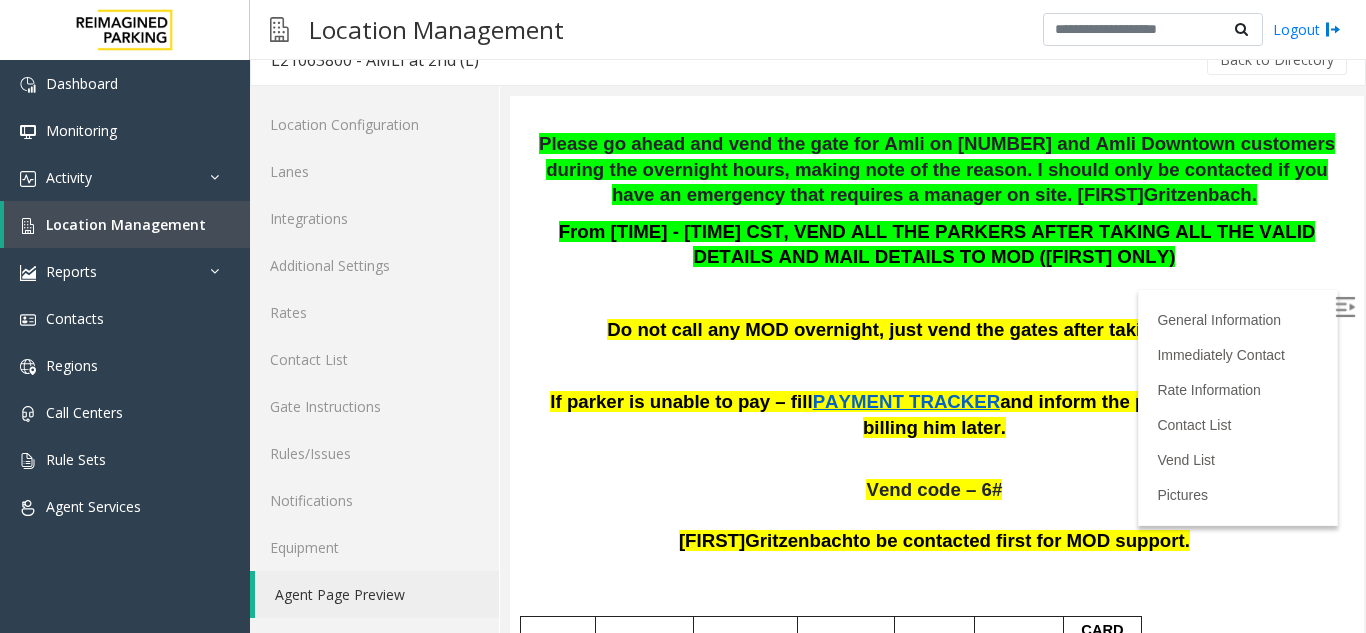 scroll, scrollTop: 600, scrollLeft: 0, axis: vertical 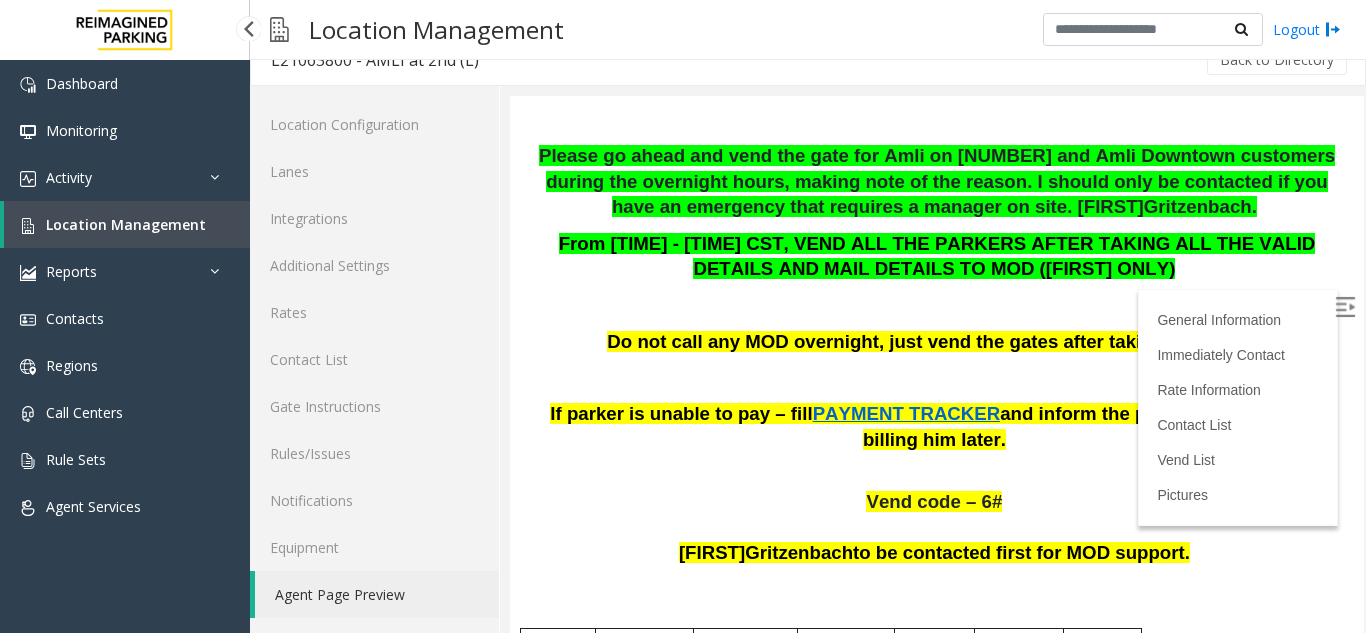 click on "Location Management" at bounding box center [126, 224] 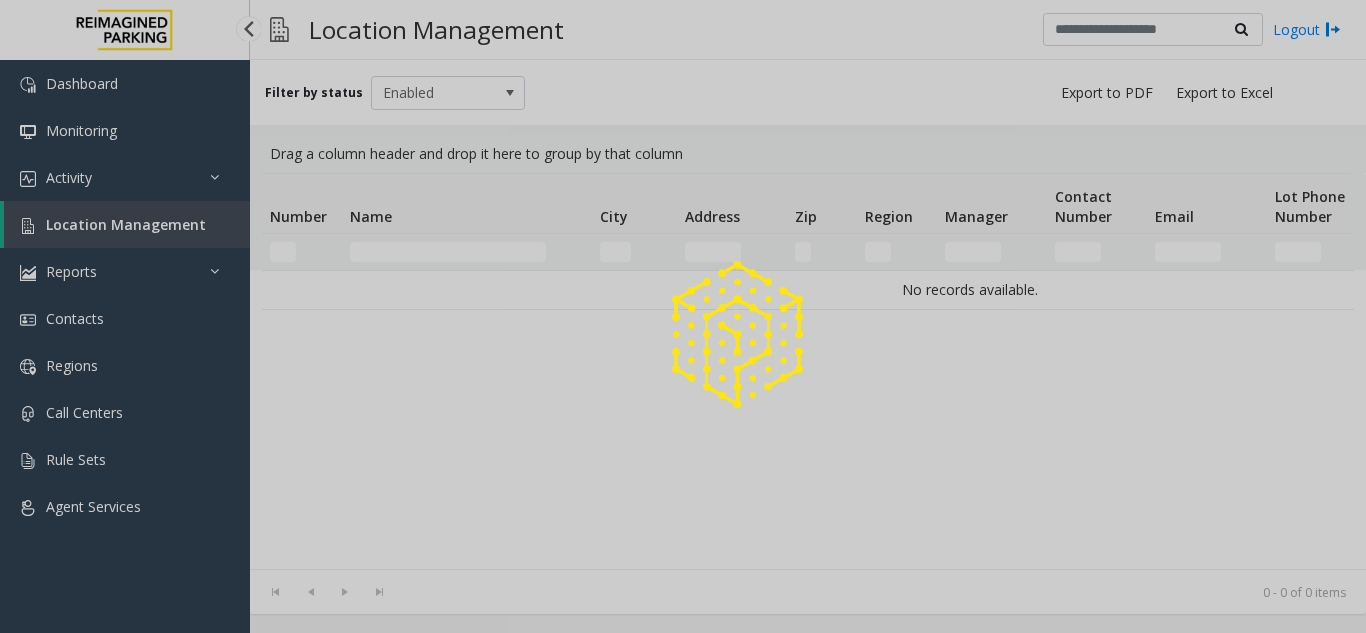 scroll, scrollTop: 0, scrollLeft: 0, axis: both 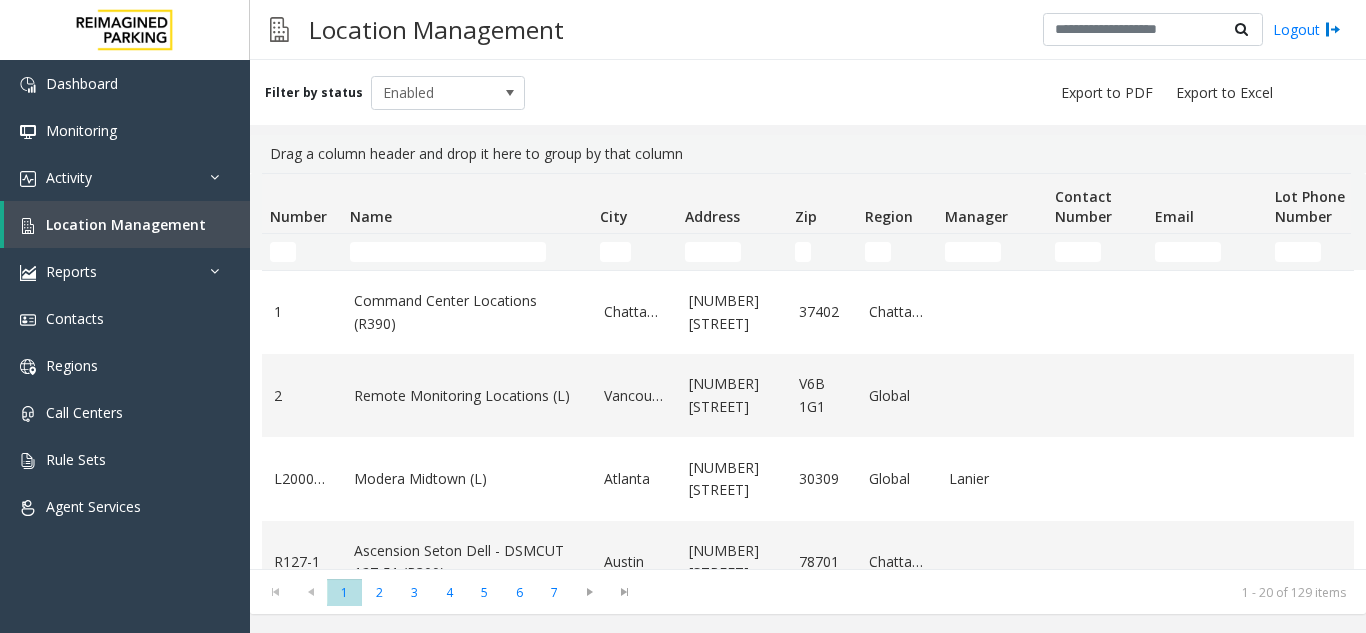 click 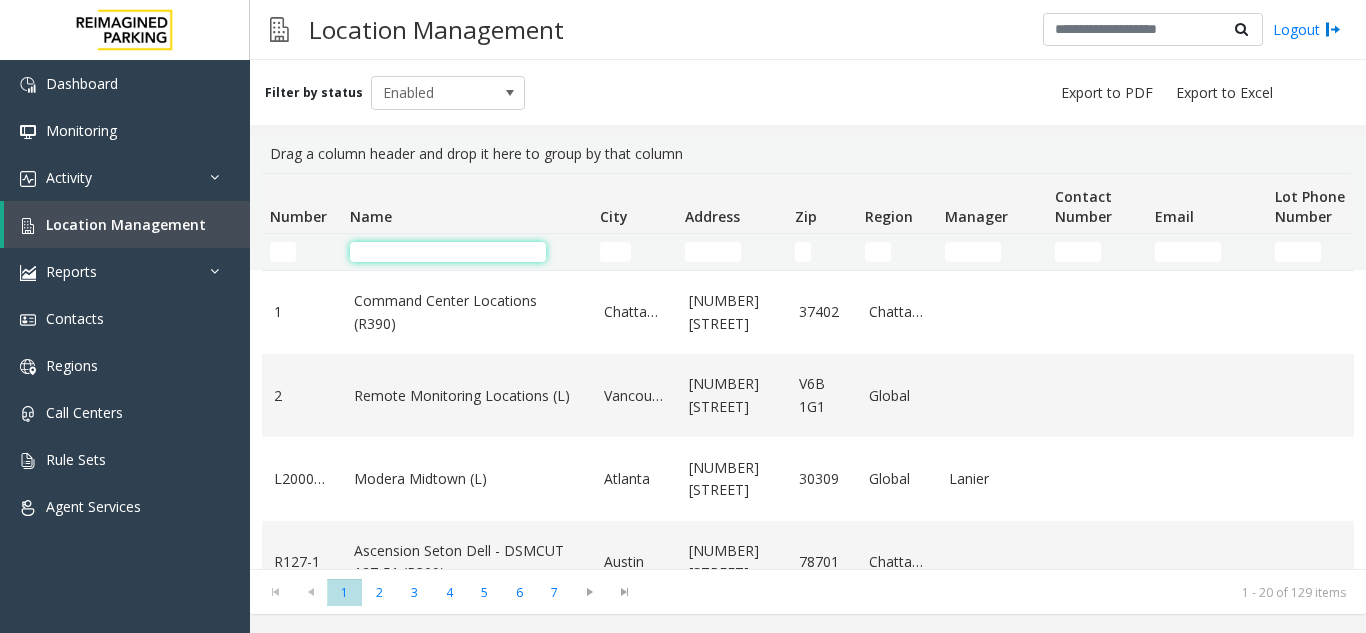 click 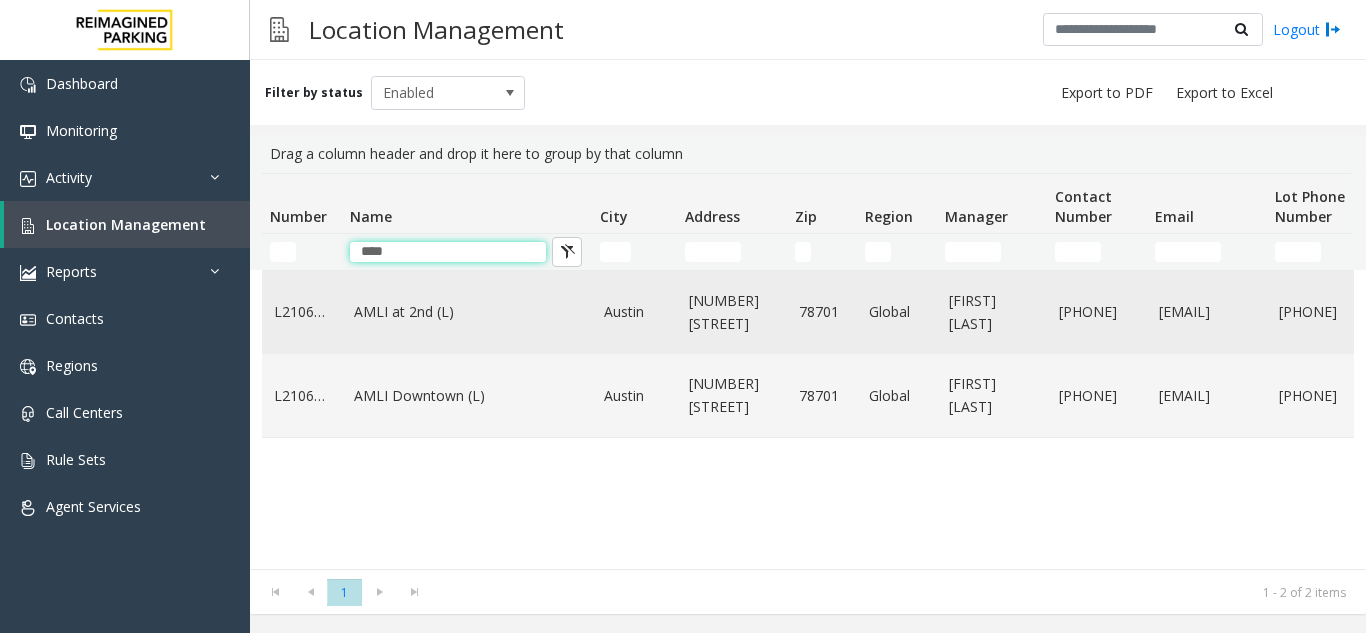 type on "****" 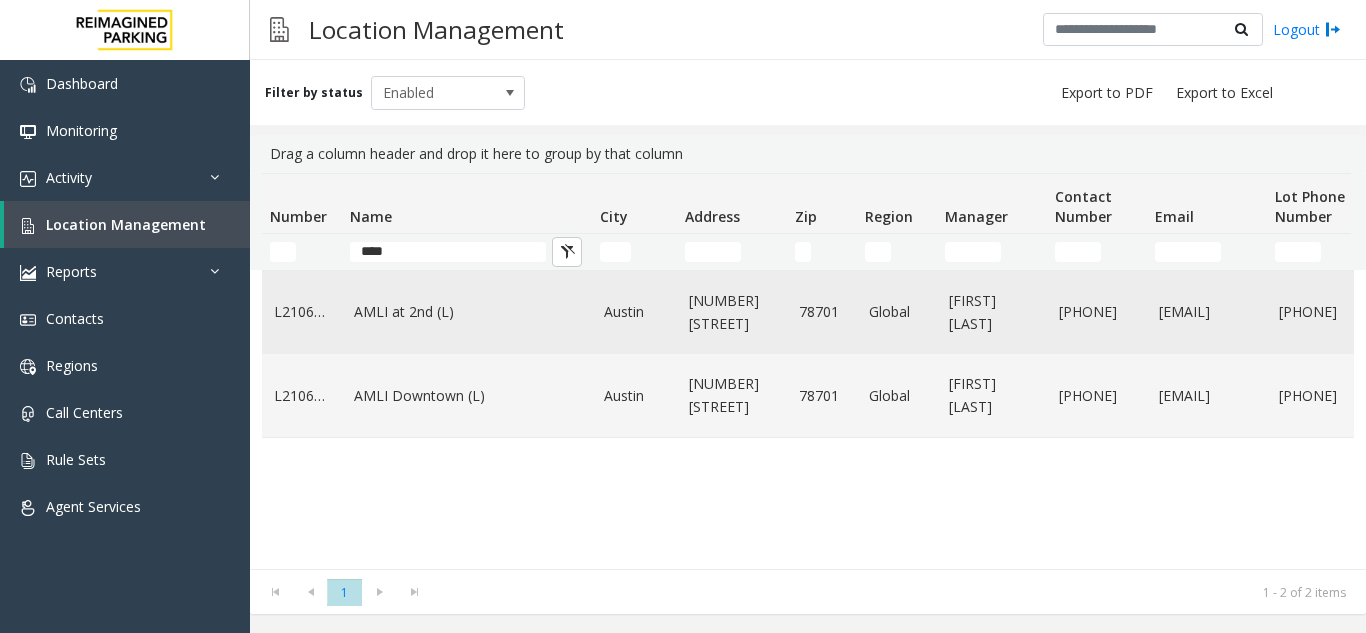 click on "AMLI at 2nd (L)" 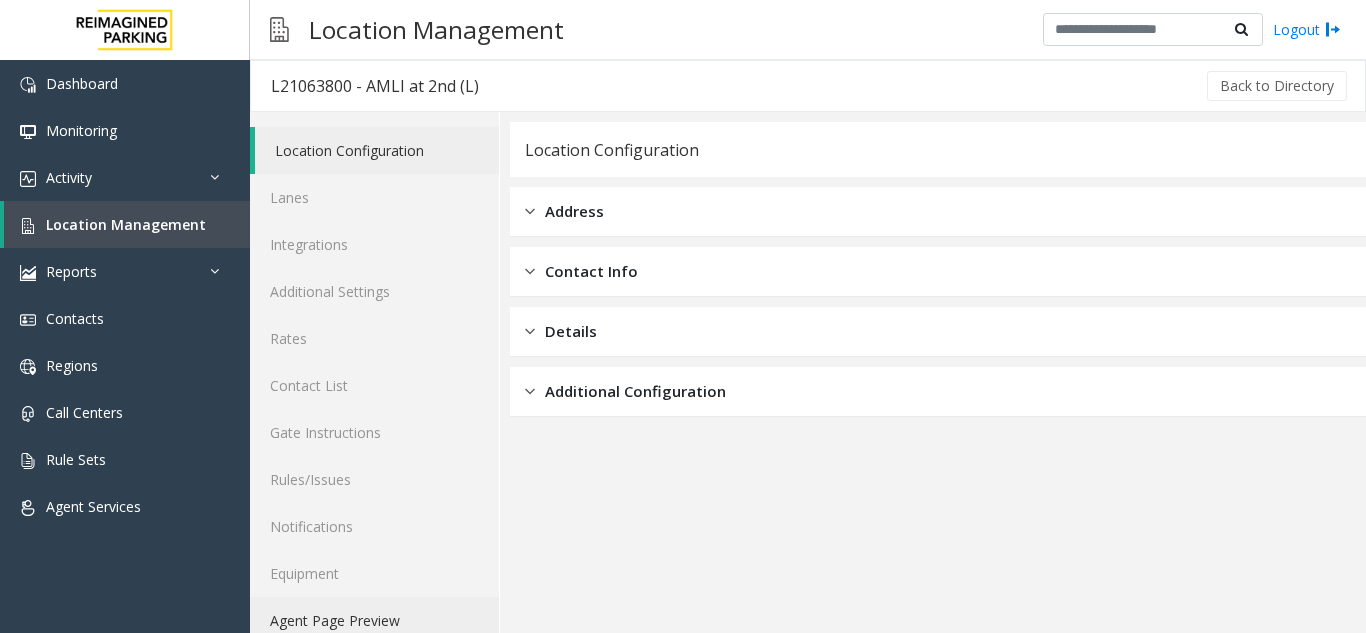 click on "Agent Page Preview" 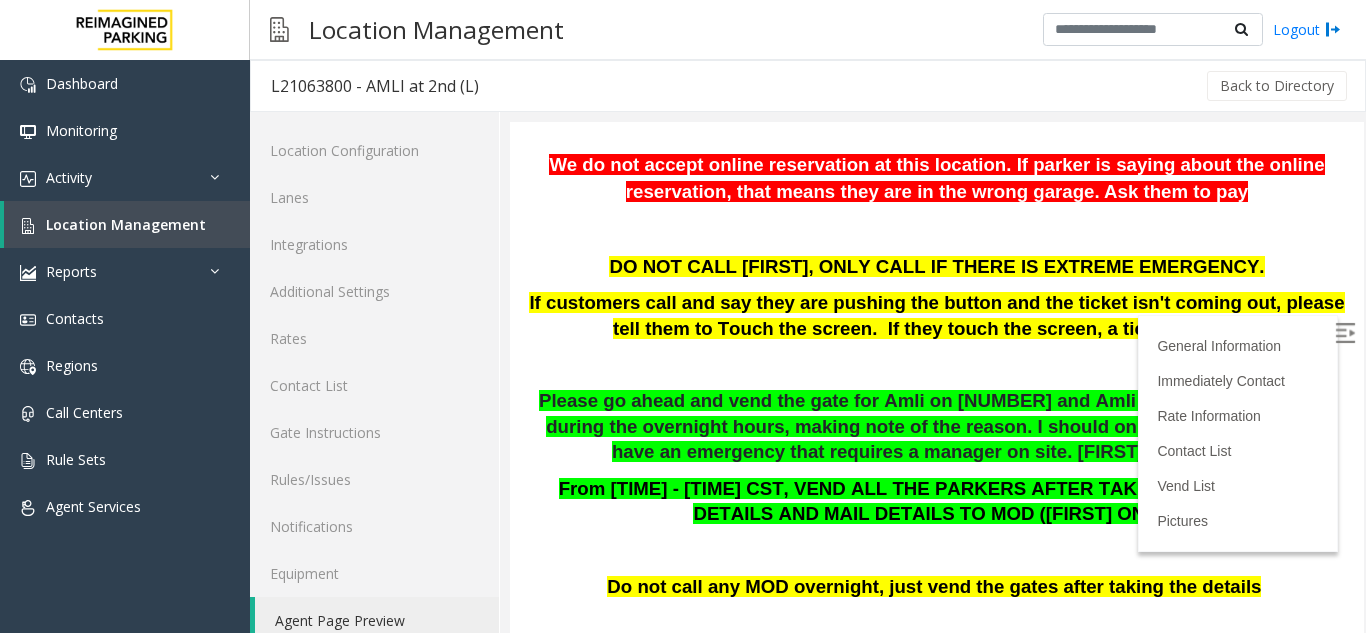scroll, scrollTop: 400, scrollLeft: 0, axis: vertical 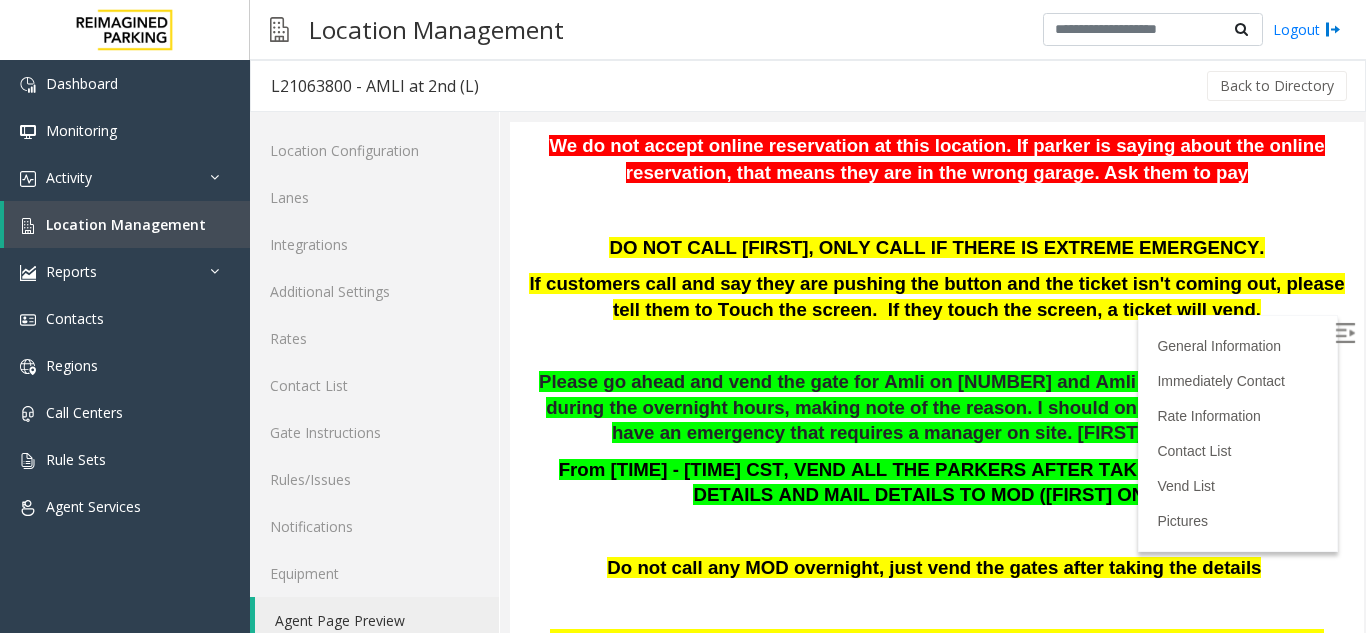 click at bounding box center (1347, 336) 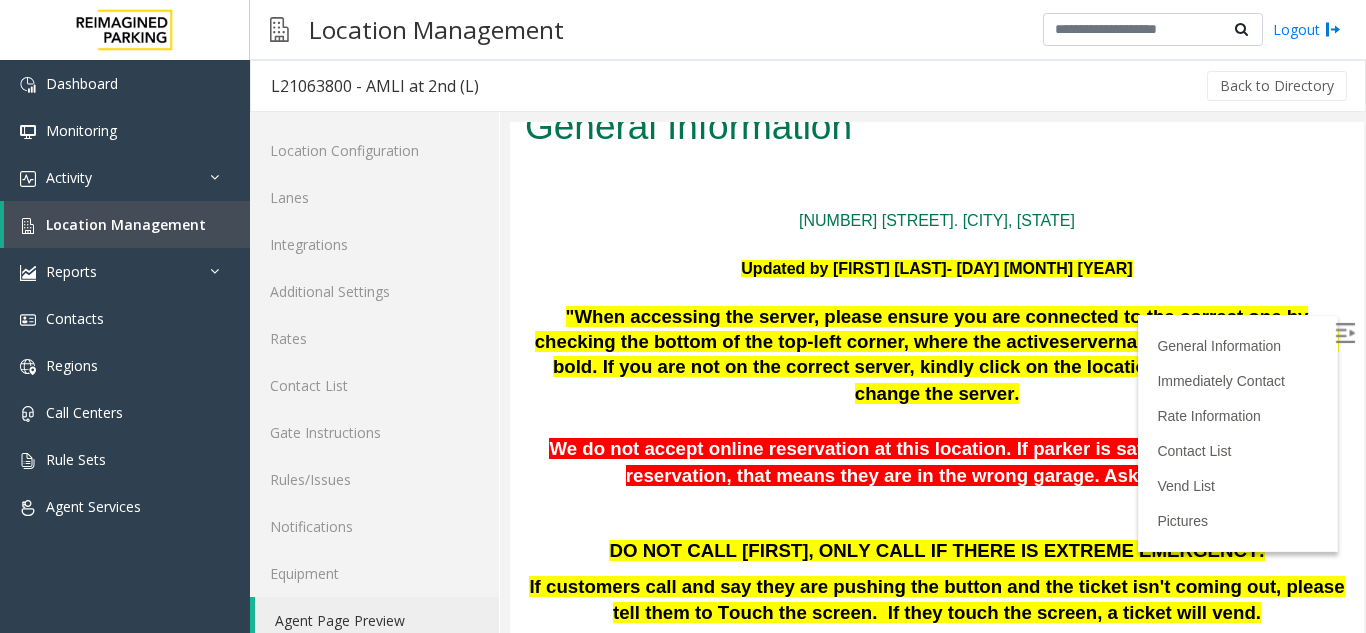 scroll, scrollTop: 0, scrollLeft: 0, axis: both 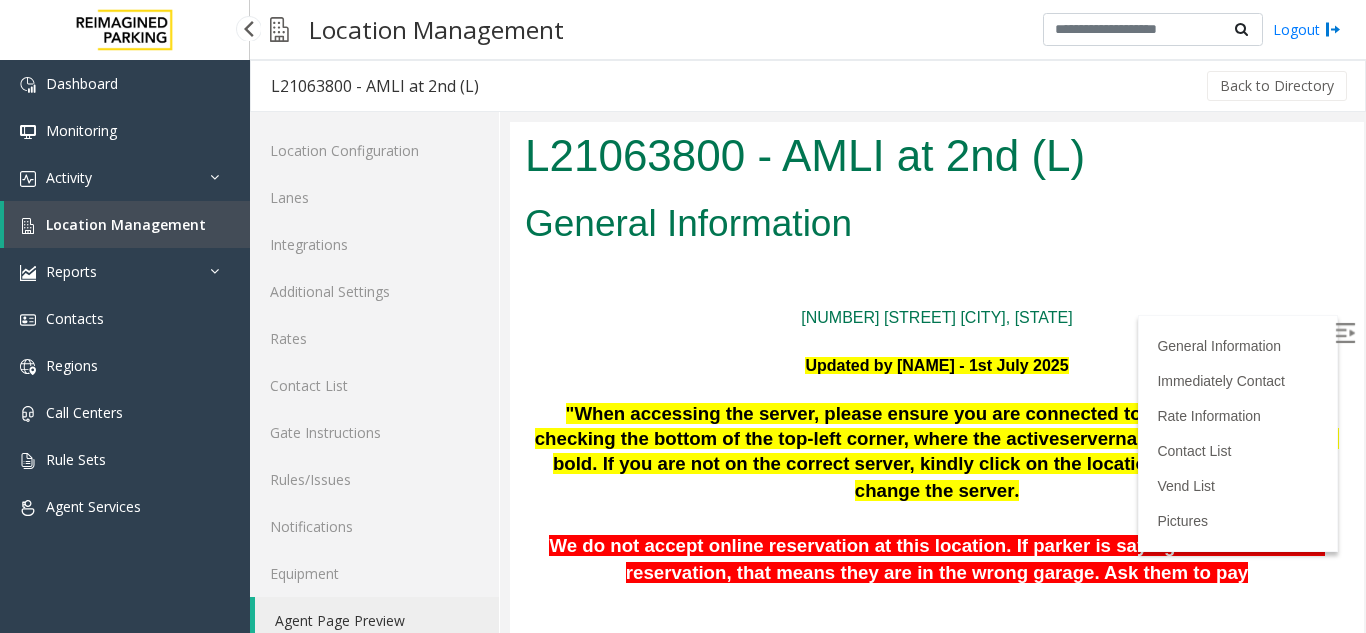 click on "Location Management" at bounding box center [126, 224] 